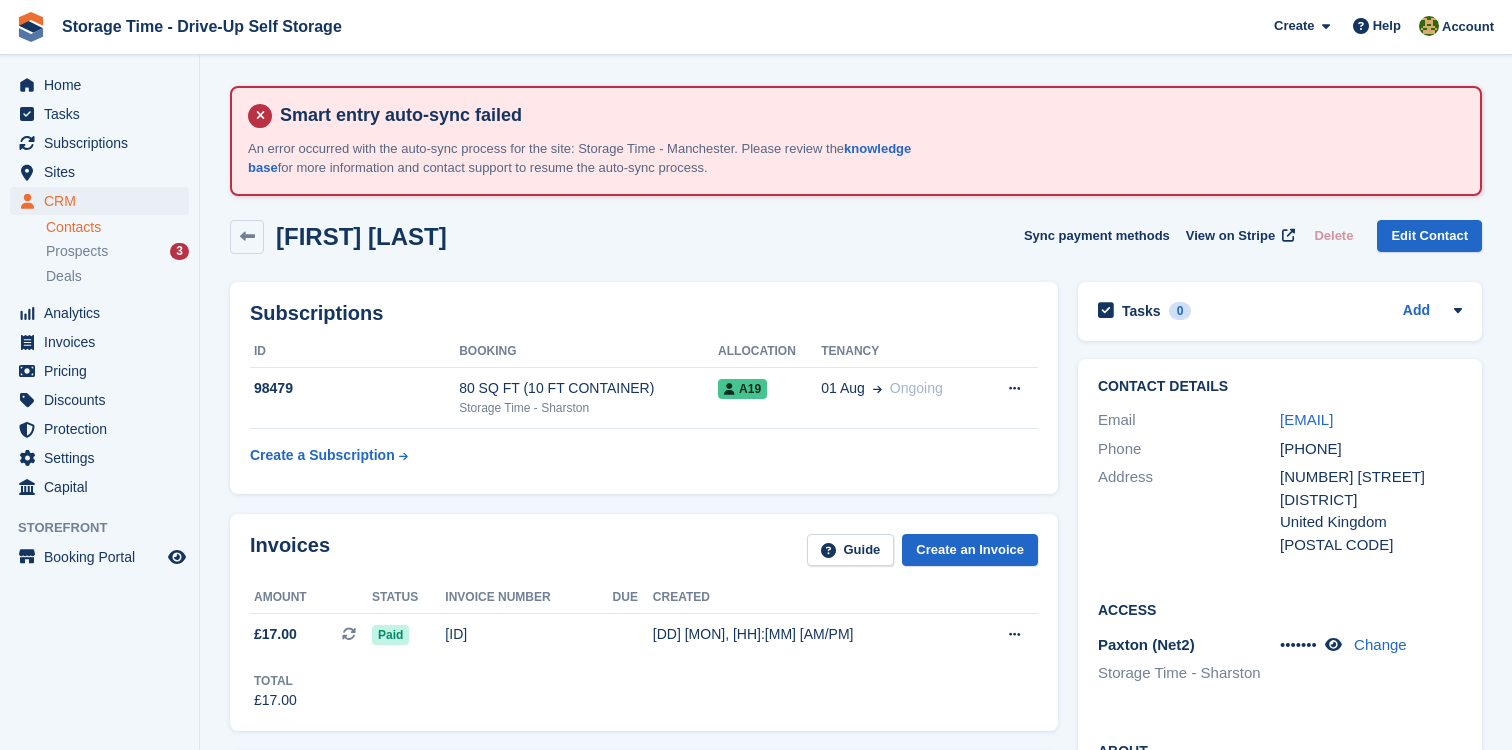 scroll, scrollTop: 0, scrollLeft: 0, axis: both 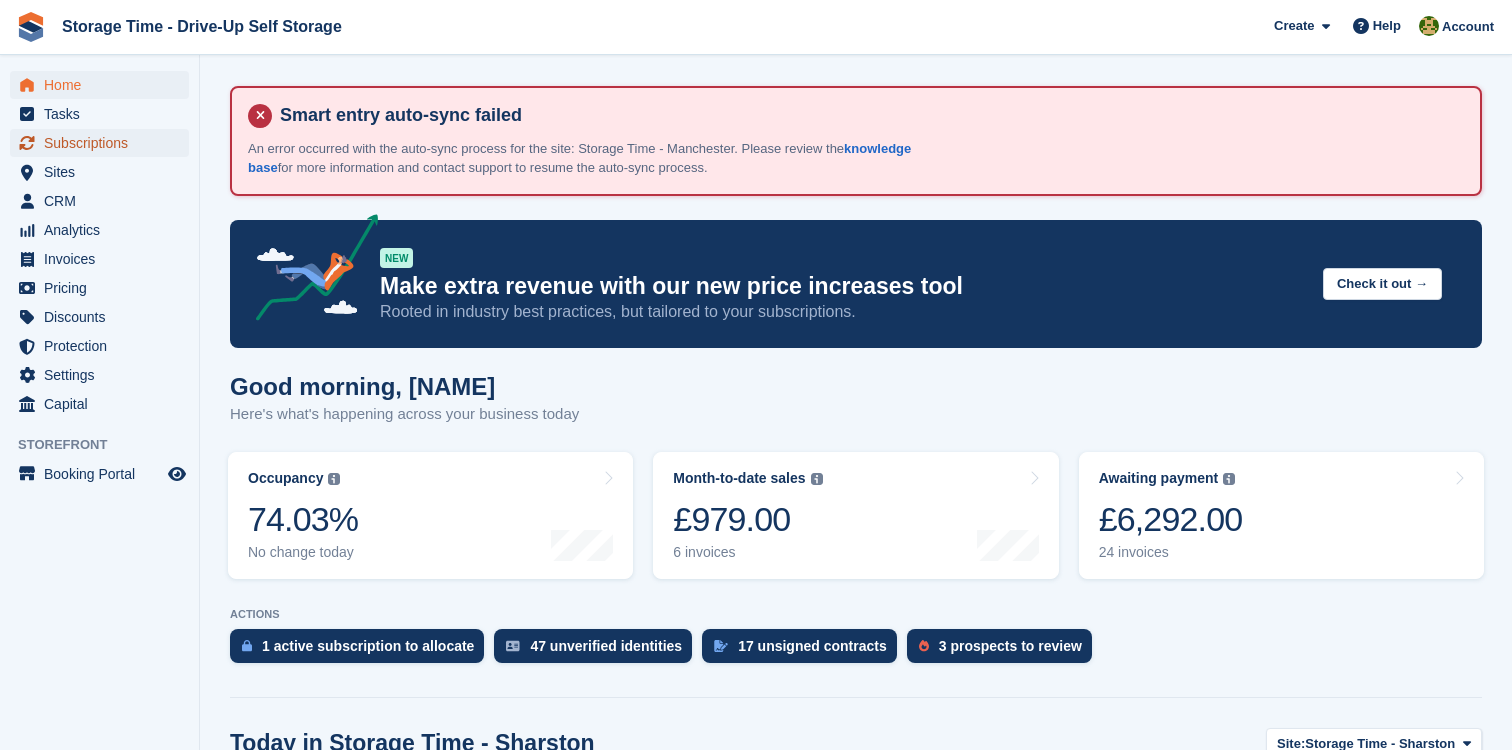 click on "Subscriptions" at bounding box center (99, 143) 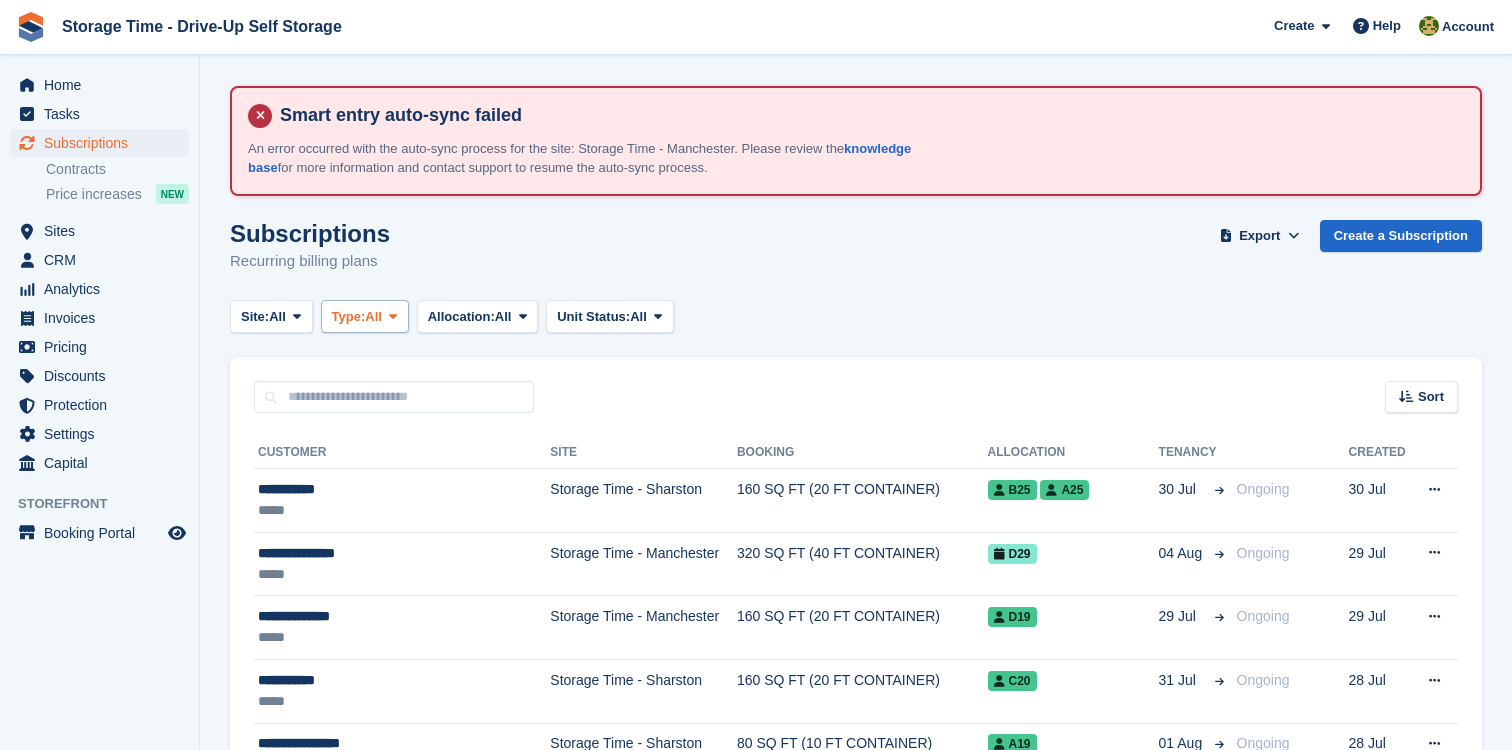 scroll, scrollTop: 0, scrollLeft: 0, axis: both 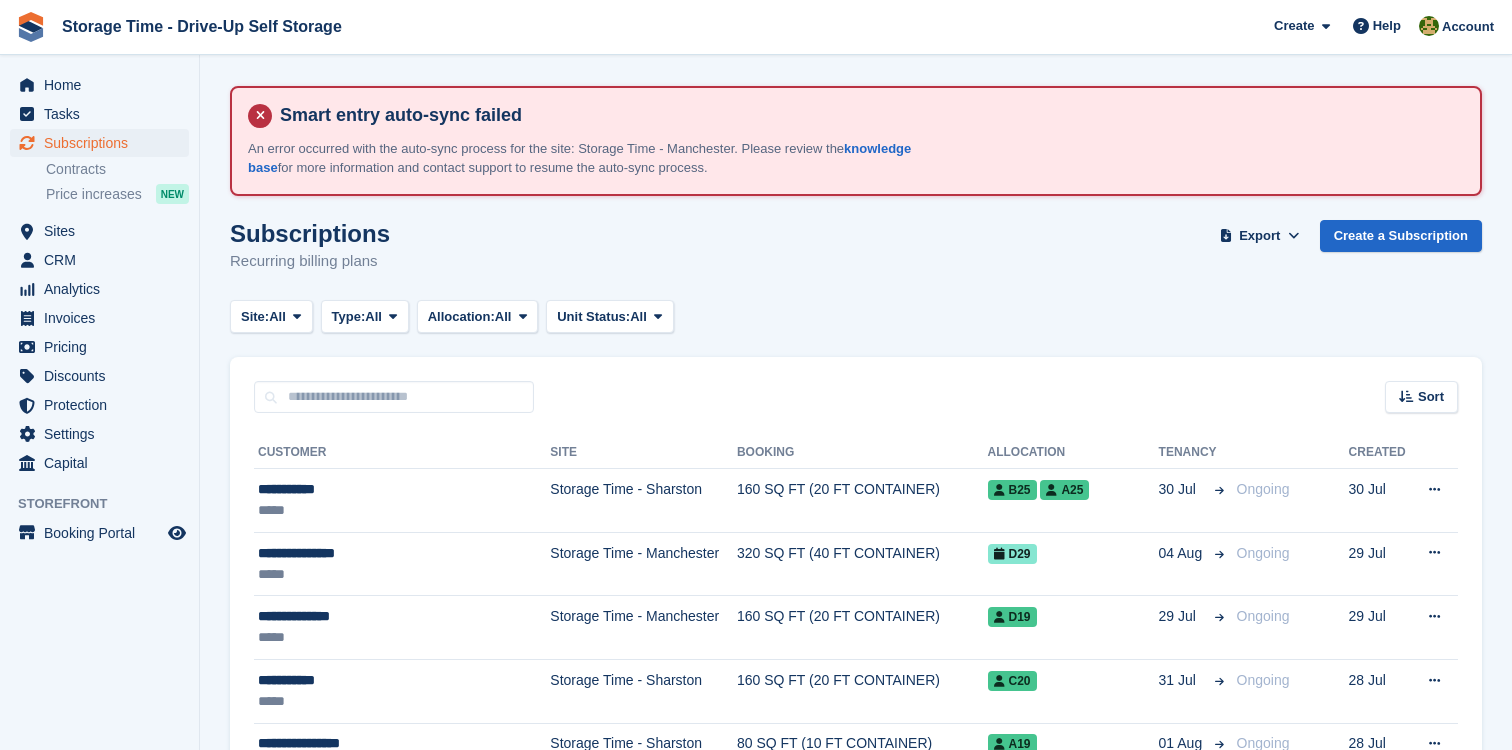click on "Sort
Sort by
Customer name
Date created
Move in date
Move out date
Created (oldest first)
Created (newest first)" at bounding box center (856, 385) 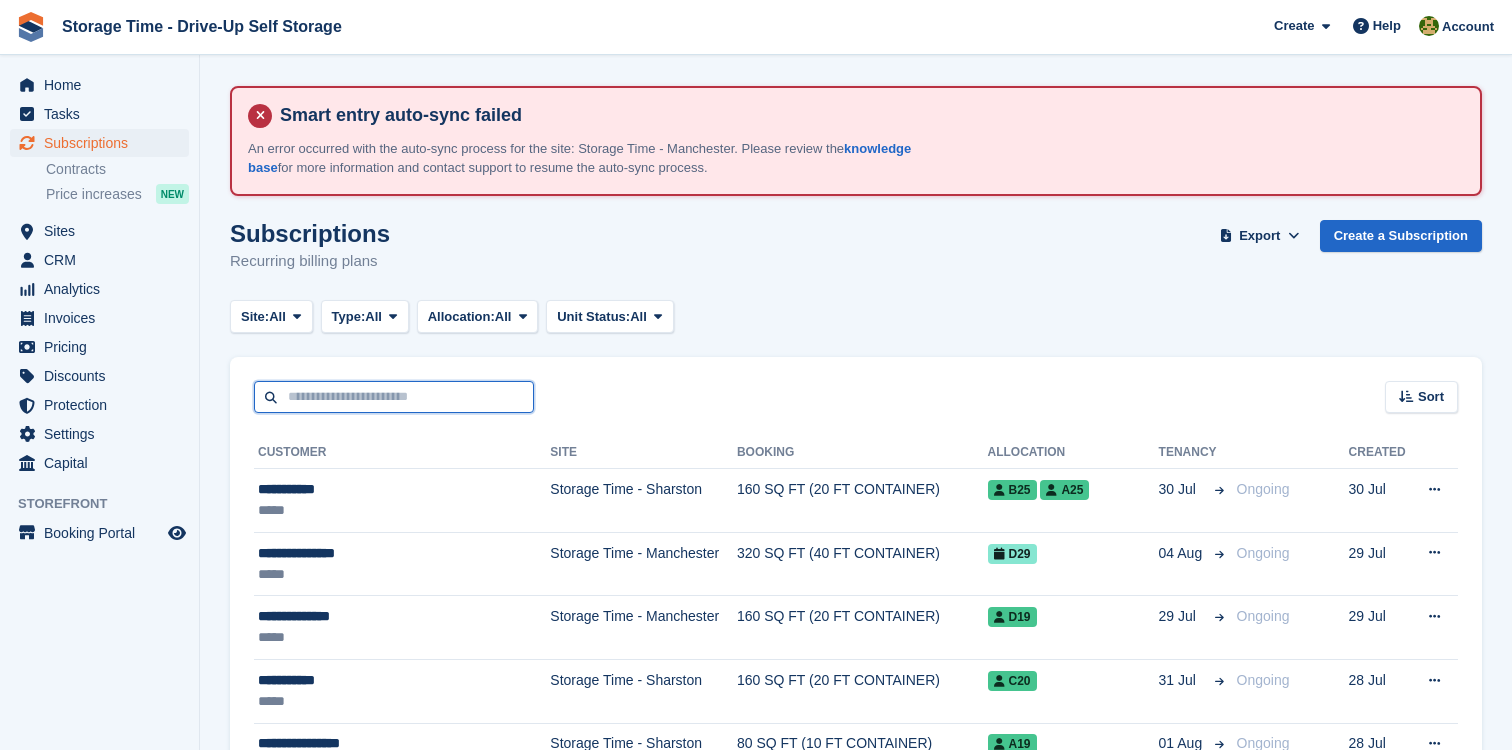 click at bounding box center [394, 397] 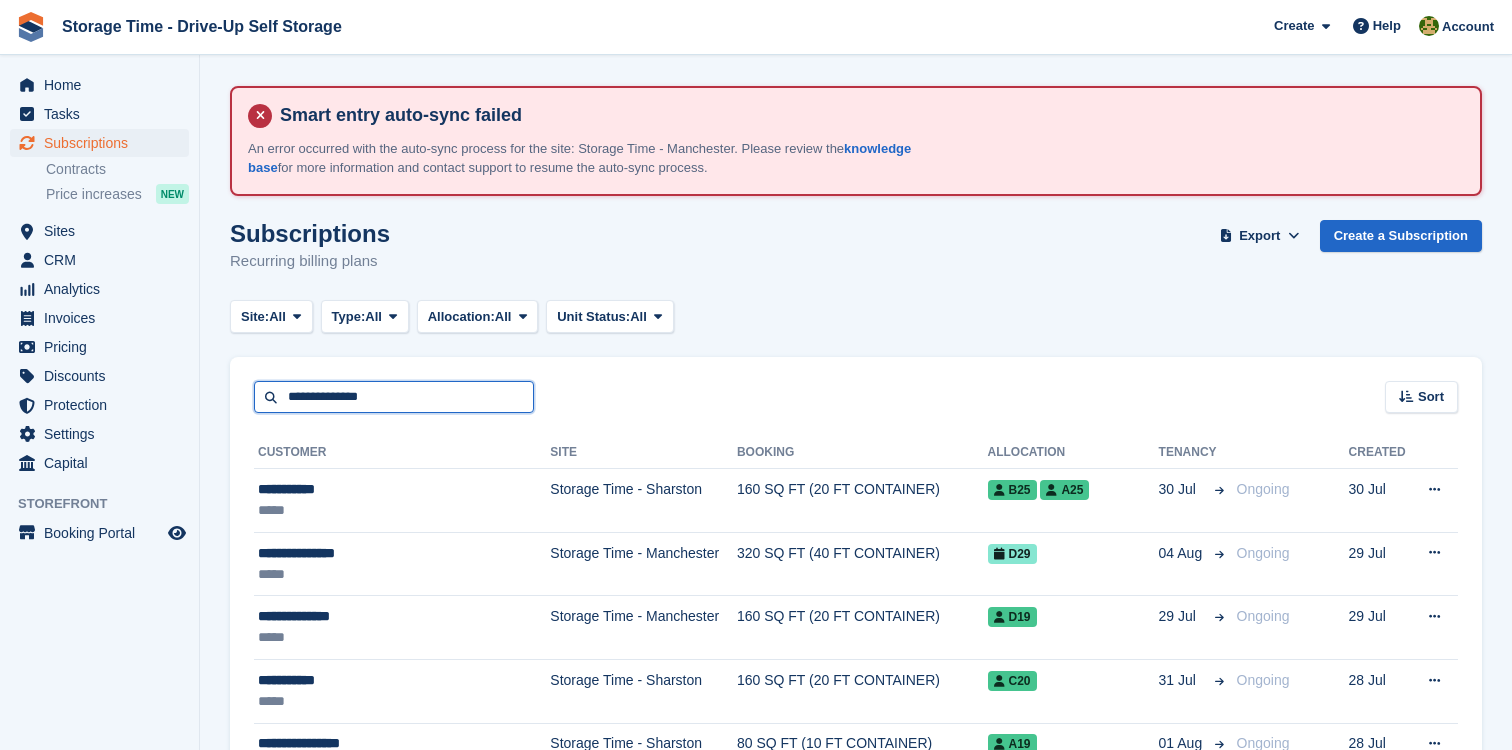 type on "**********" 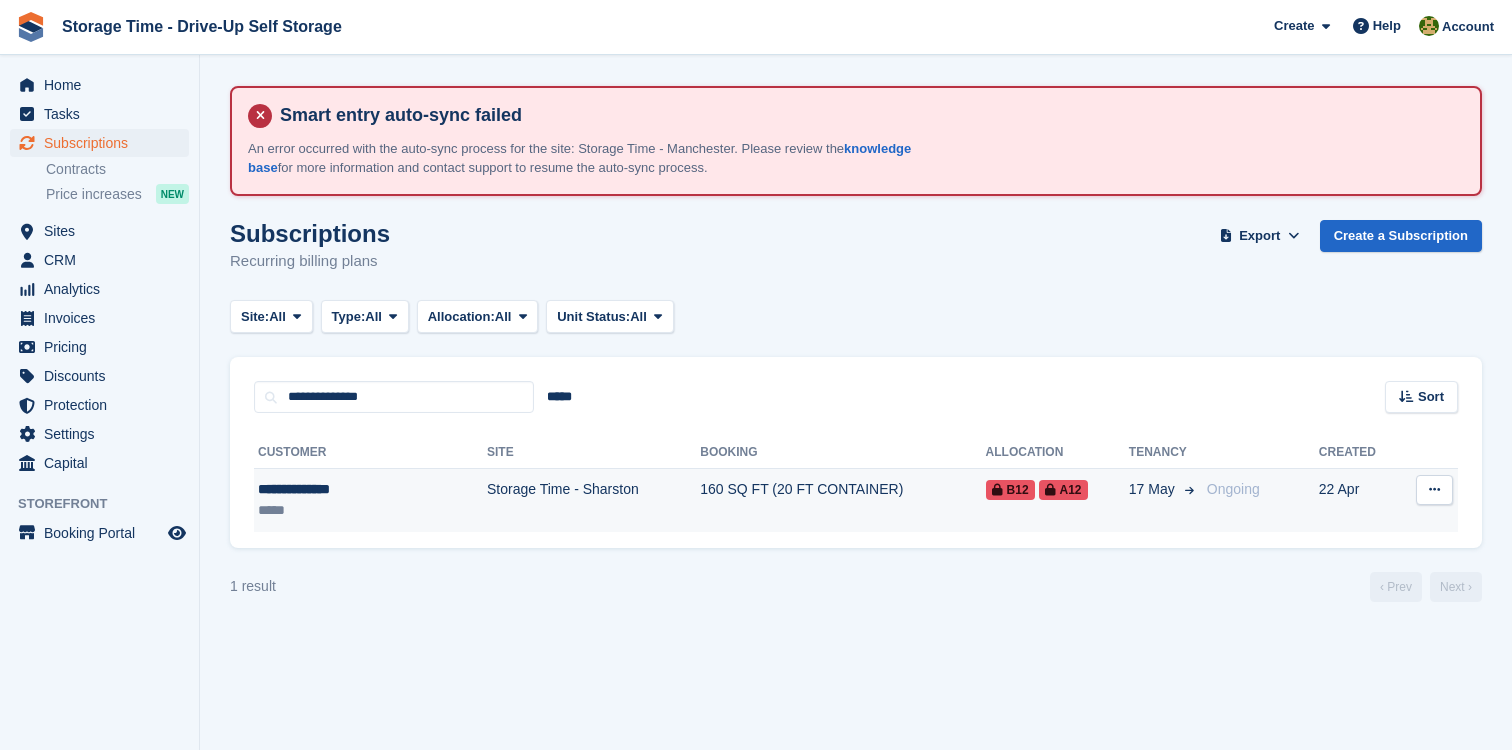click on "Storage Time - Sharston" at bounding box center [593, 500] 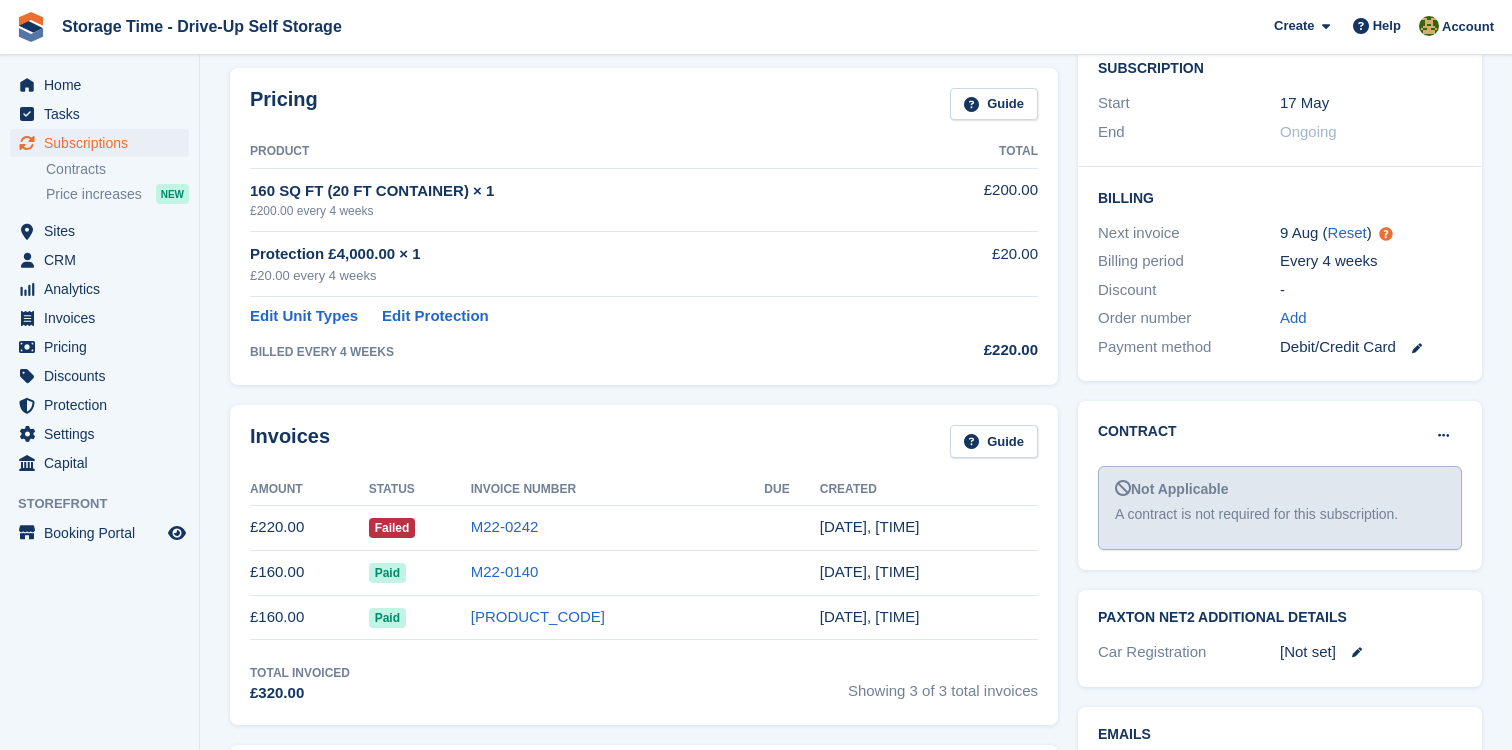 scroll, scrollTop: 496, scrollLeft: 0, axis: vertical 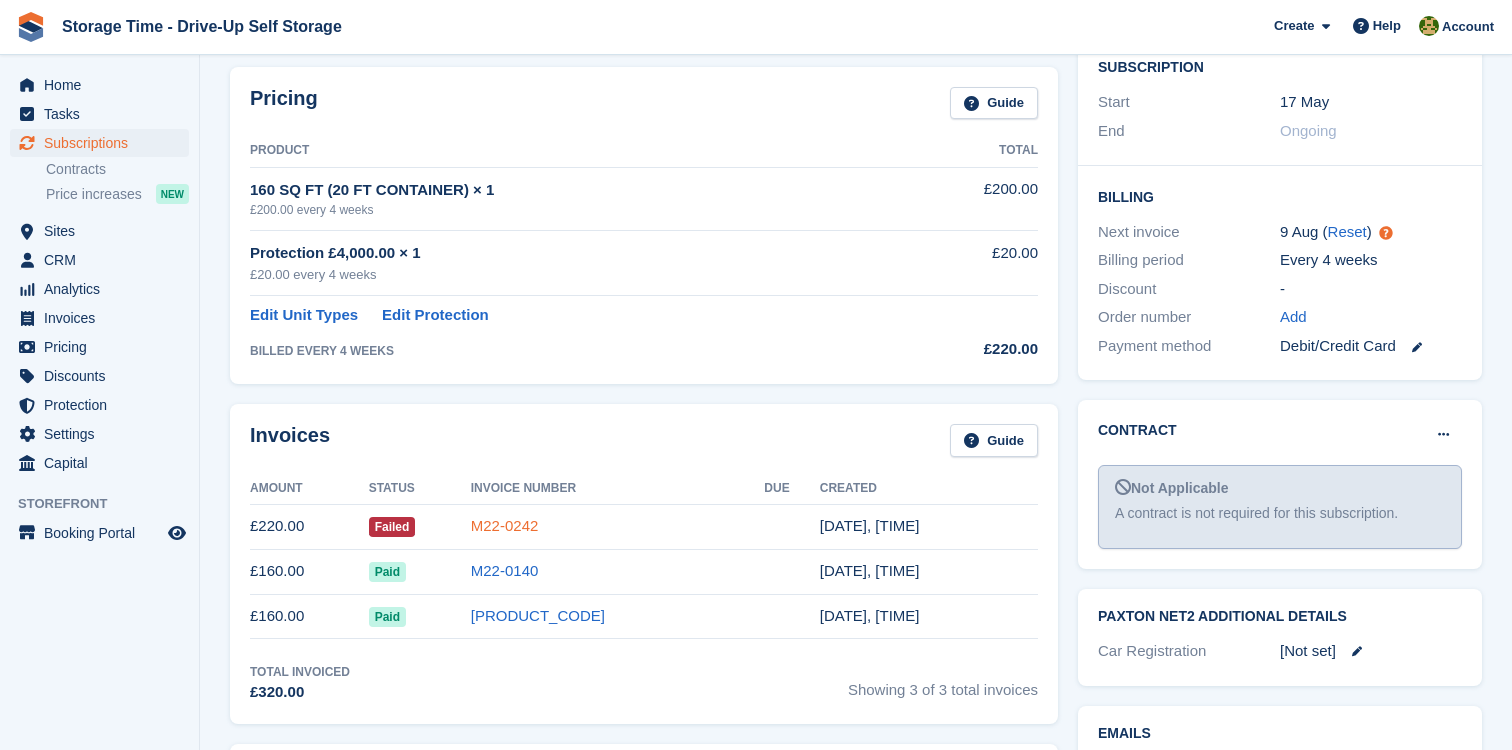 click on "M22-0242" at bounding box center (505, 525) 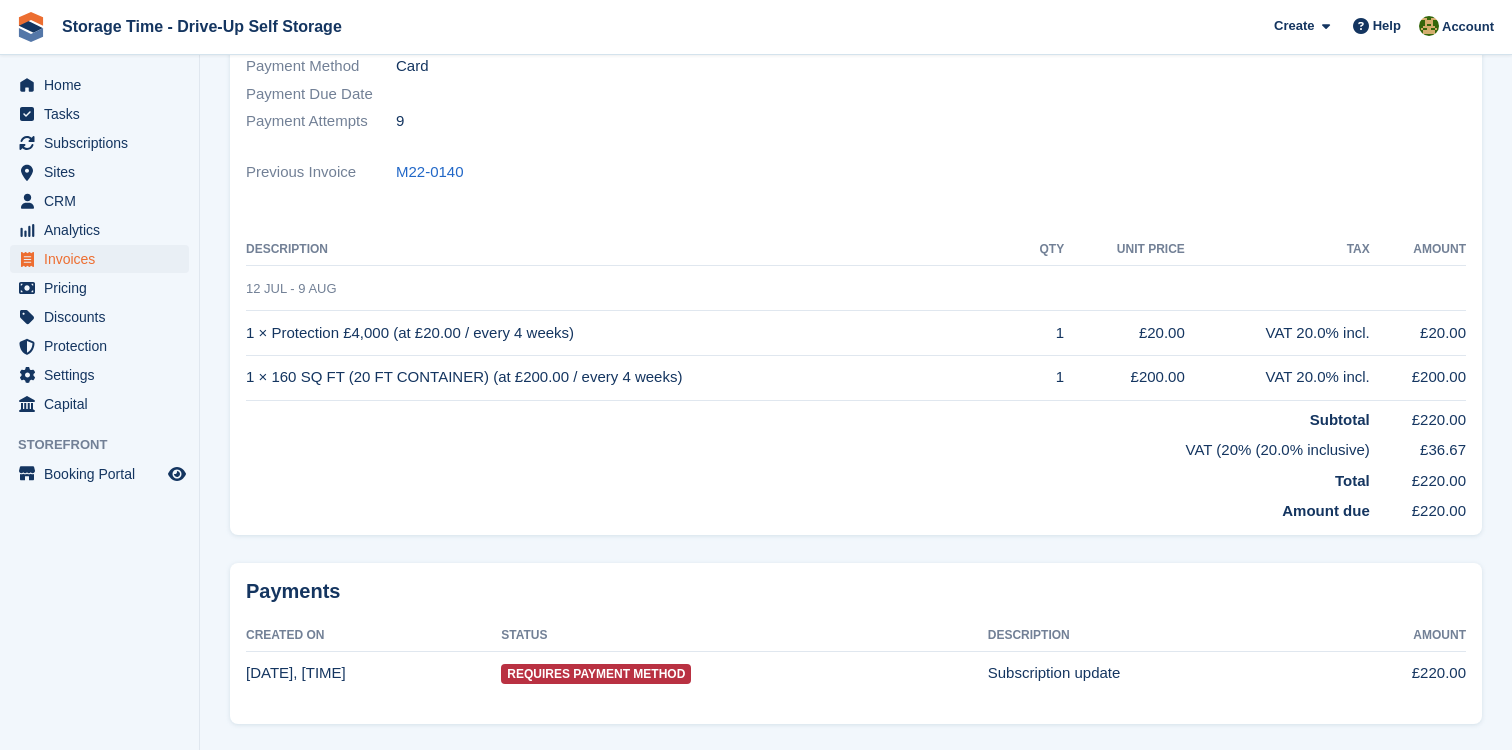 scroll, scrollTop: 0, scrollLeft: 0, axis: both 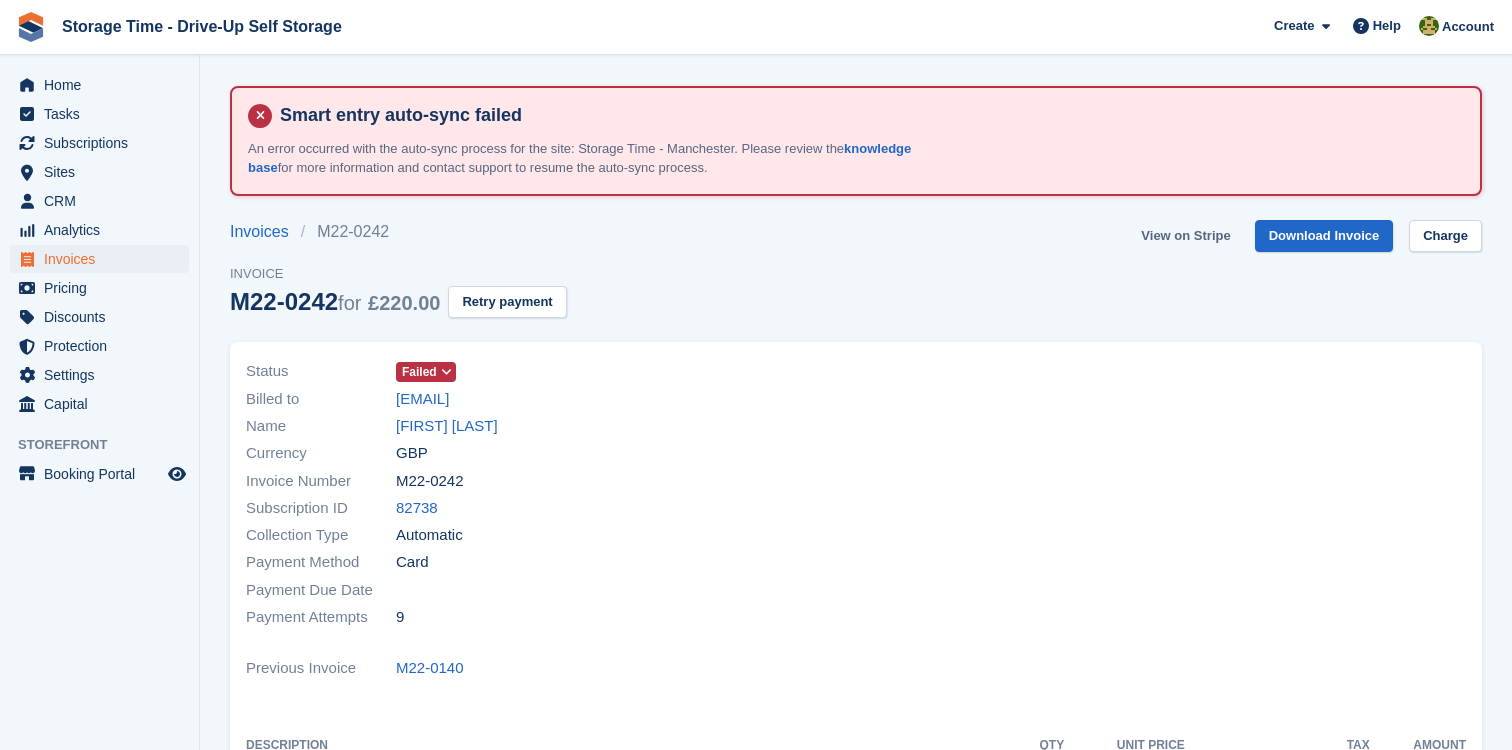 click on "View on Stripe" at bounding box center (1185, 236) 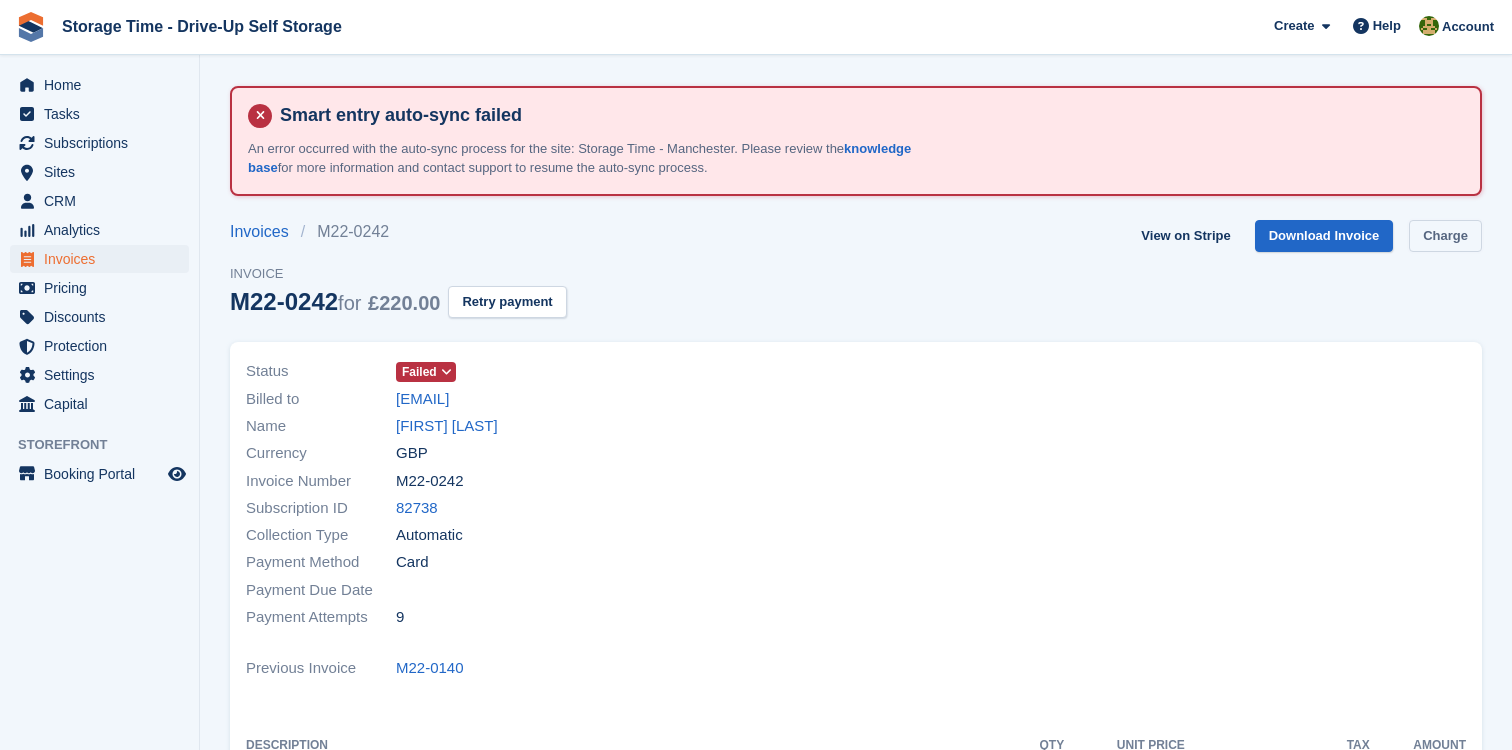 click on "Charge" at bounding box center [1445, 236] 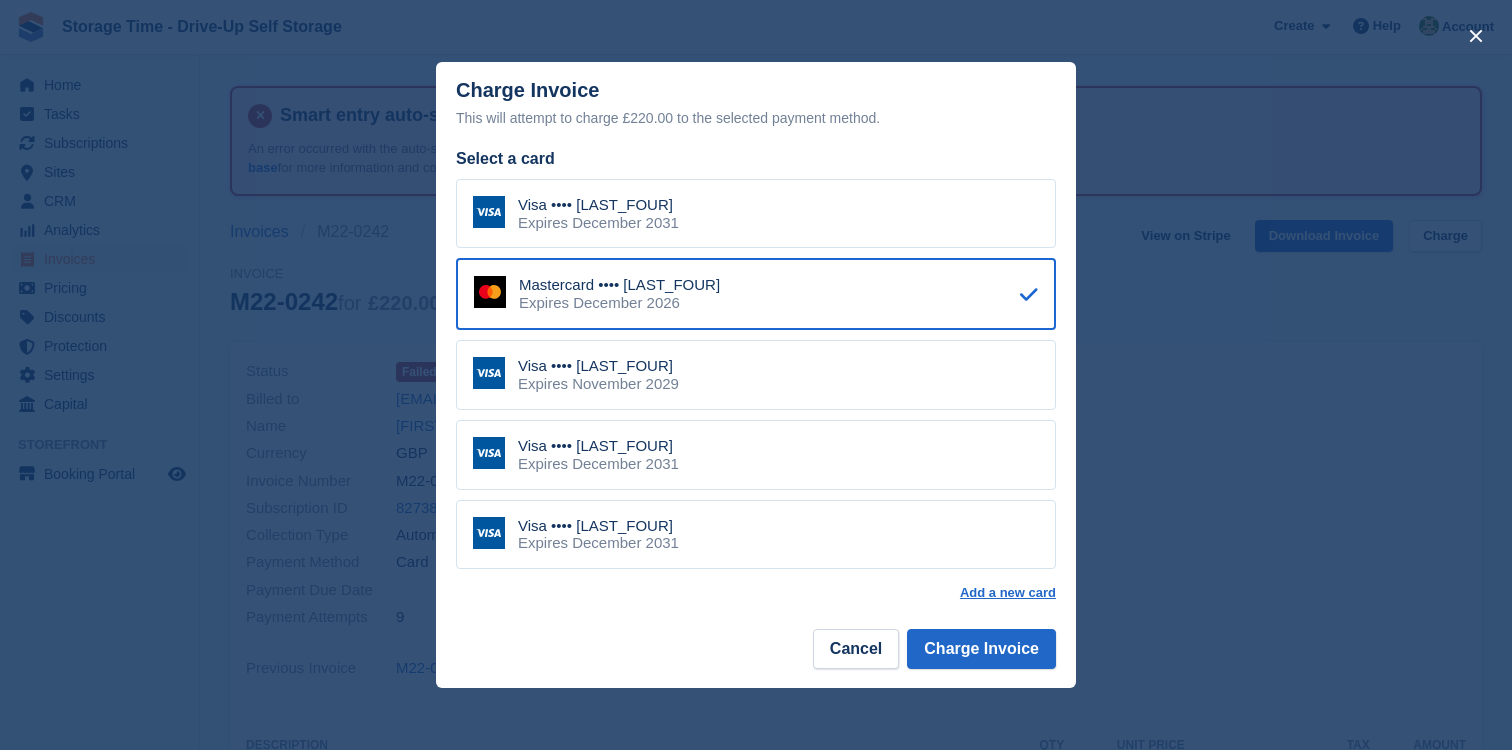 click on "Visa •••• 9092
Expires December 2031" at bounding box center (756, 214) 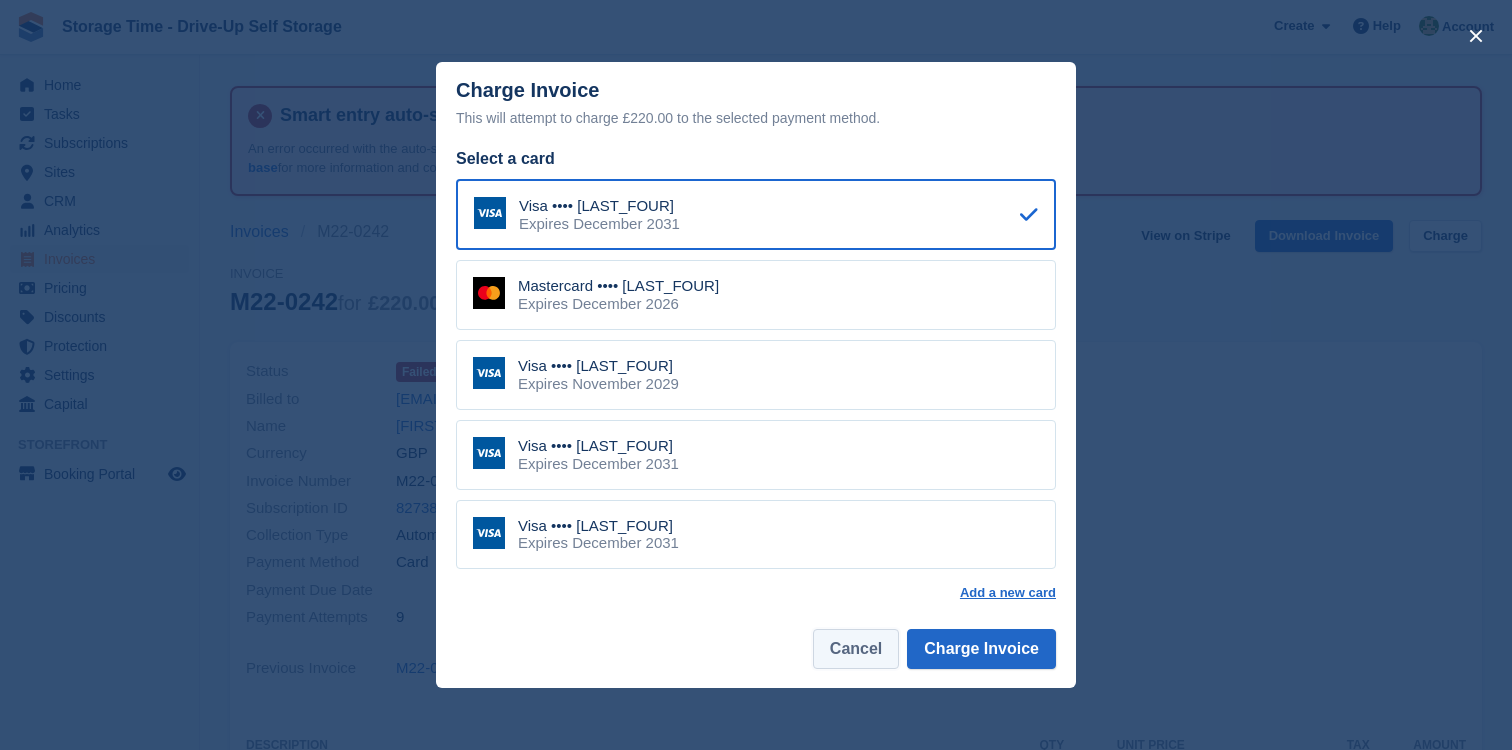click on "Cancel" at bounding box center (856, 649) 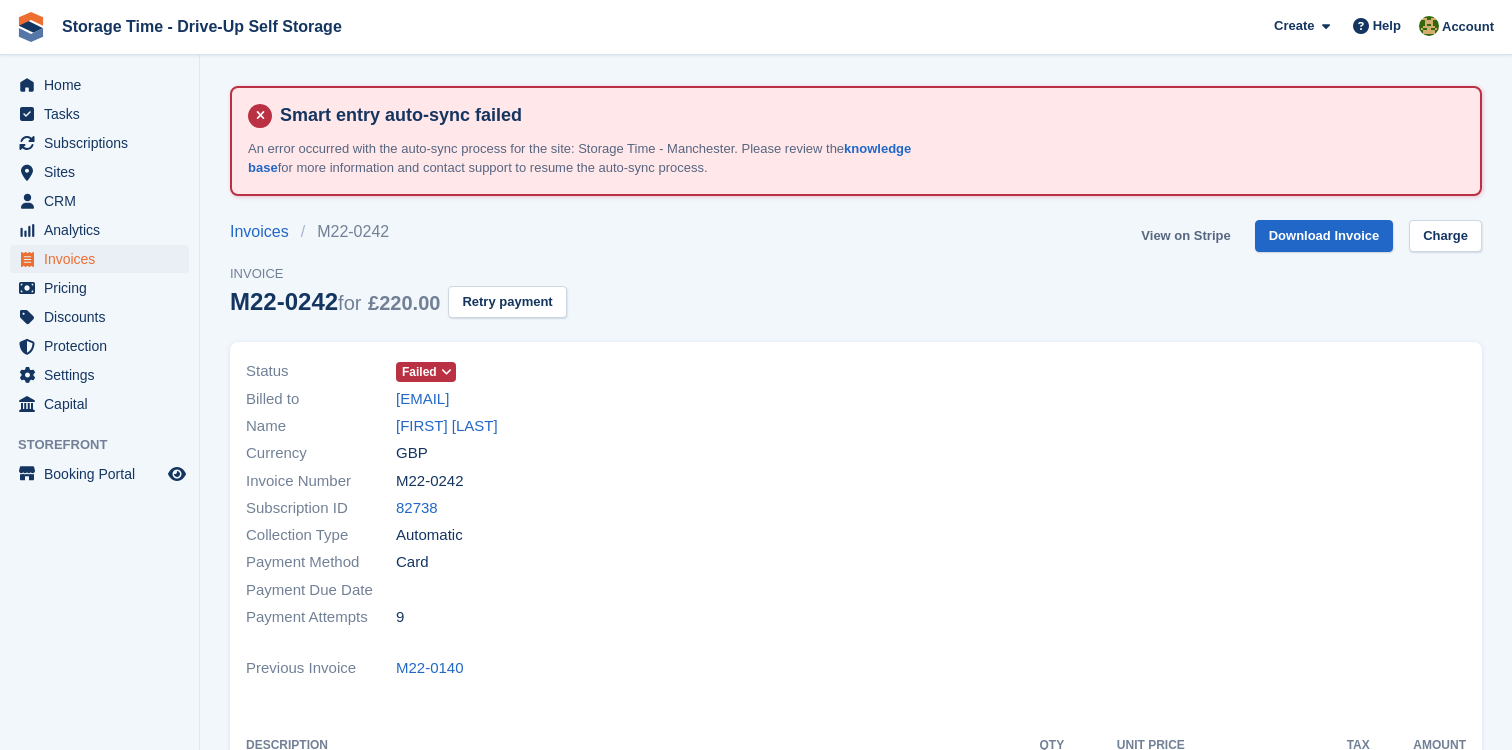 click on "View on Stripe" at bounding box center [1185, 236] 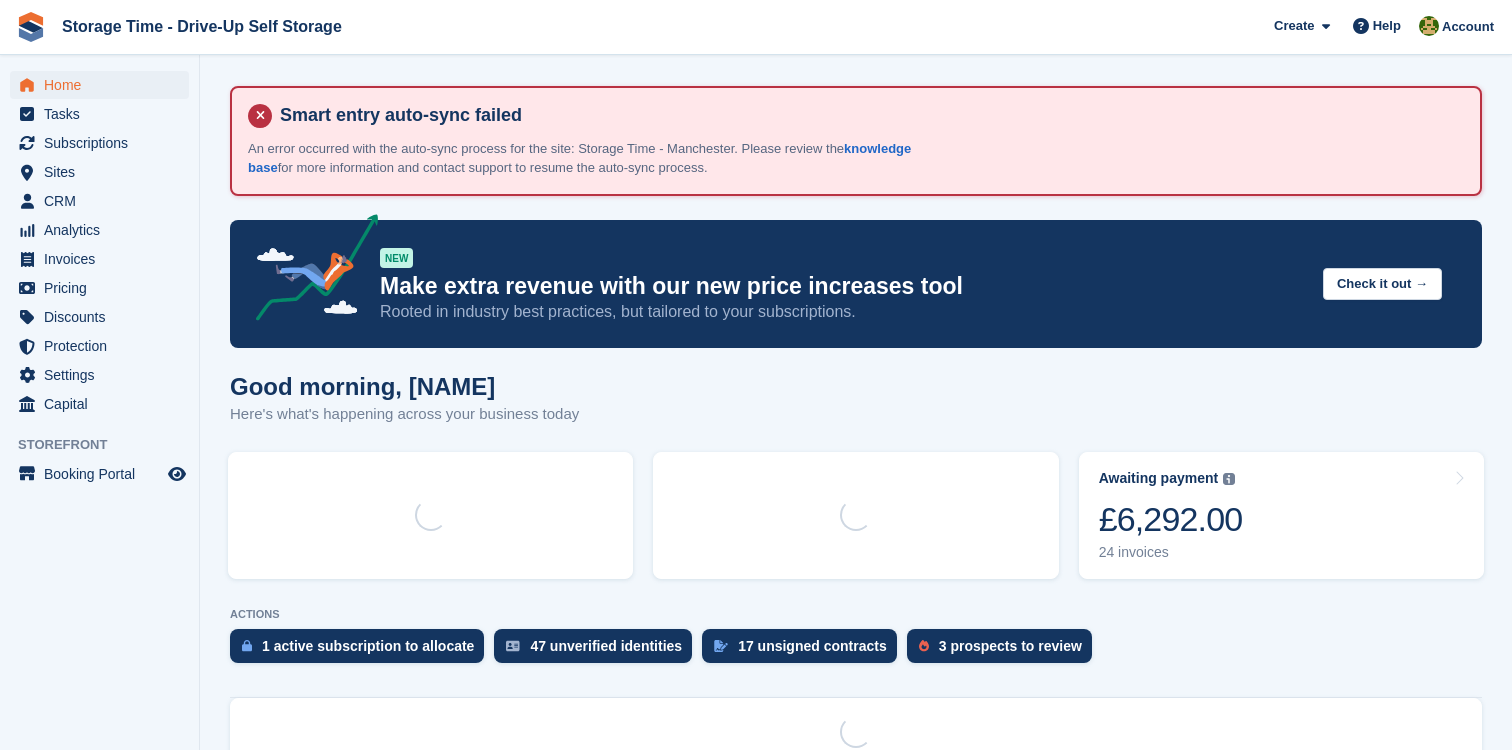 scroll, scrollTop: 0, scrollLeft: 0, axis: both 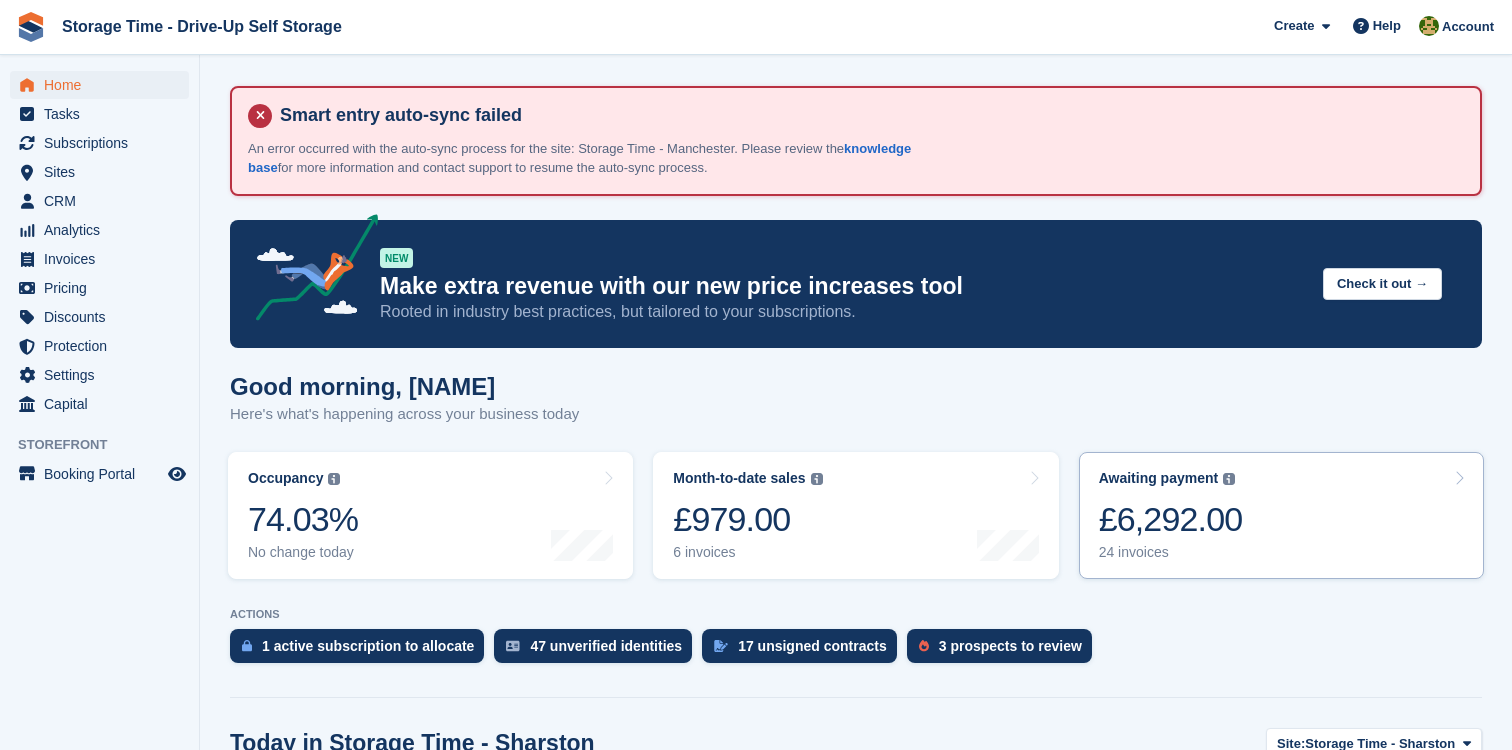 click on "24 invoices" at bounding box center [1171, 552] 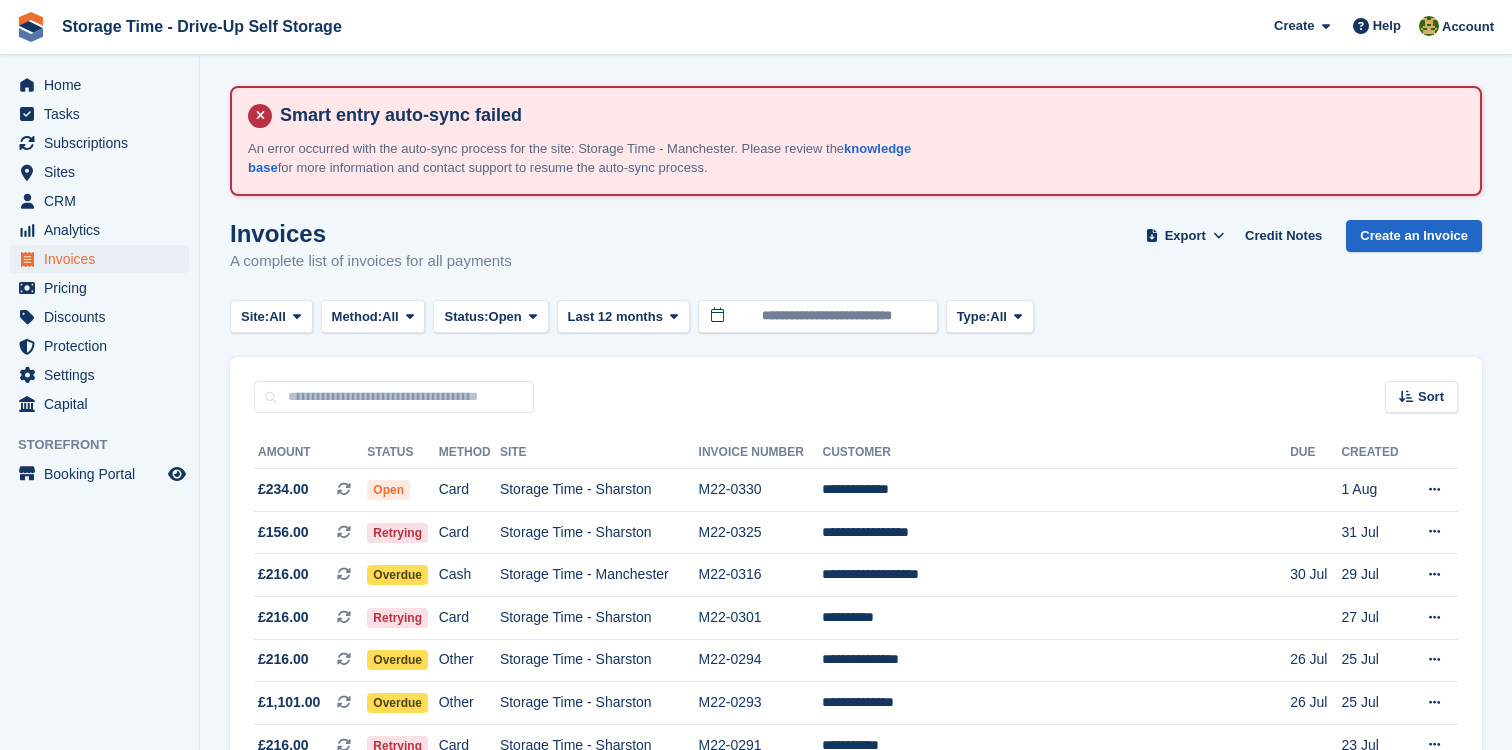 scroll, scrollTop: 0, scrollLeft: 0, axis: both 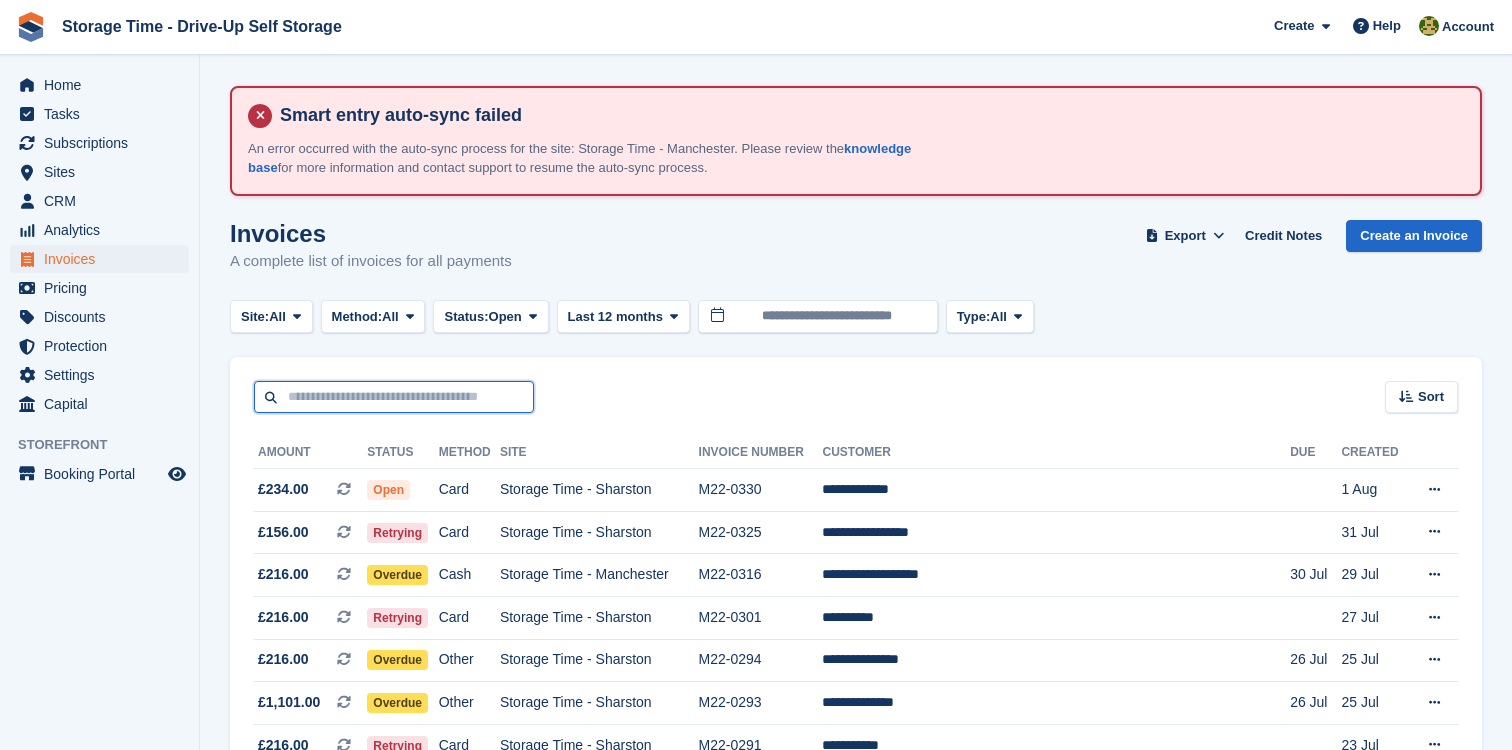 click at bounding box center (394, 397) 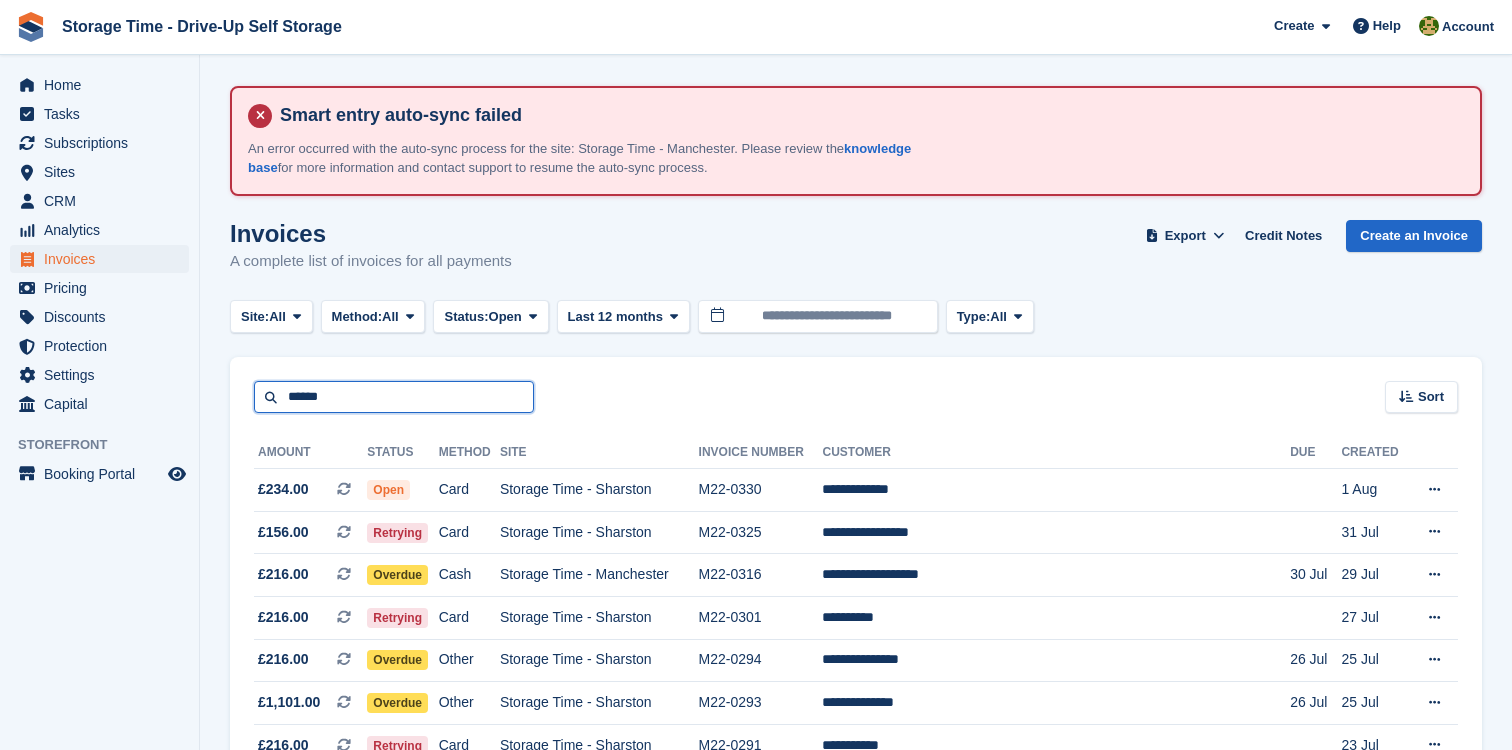 type on "******" 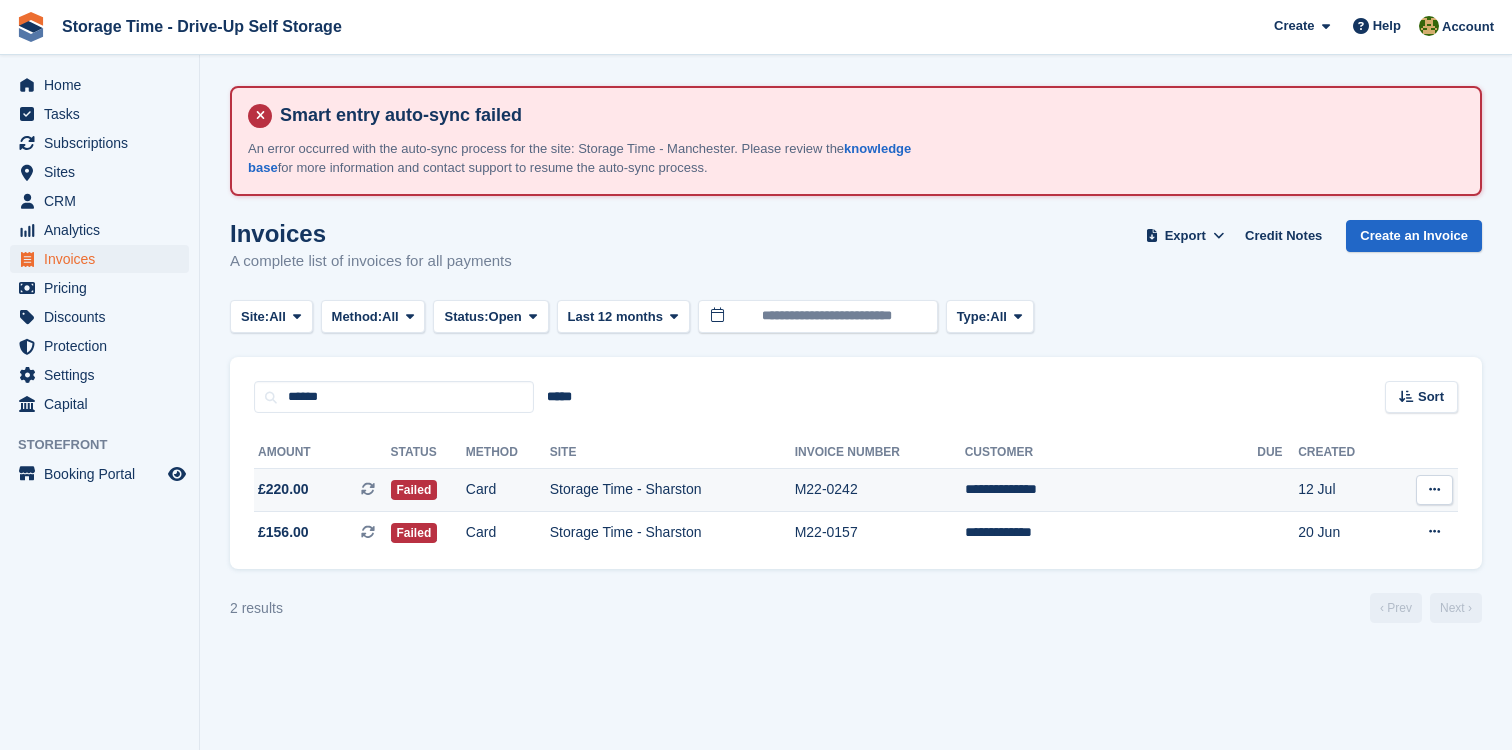click on "Storage Time - Sharston" at bounding box center [672, 490] 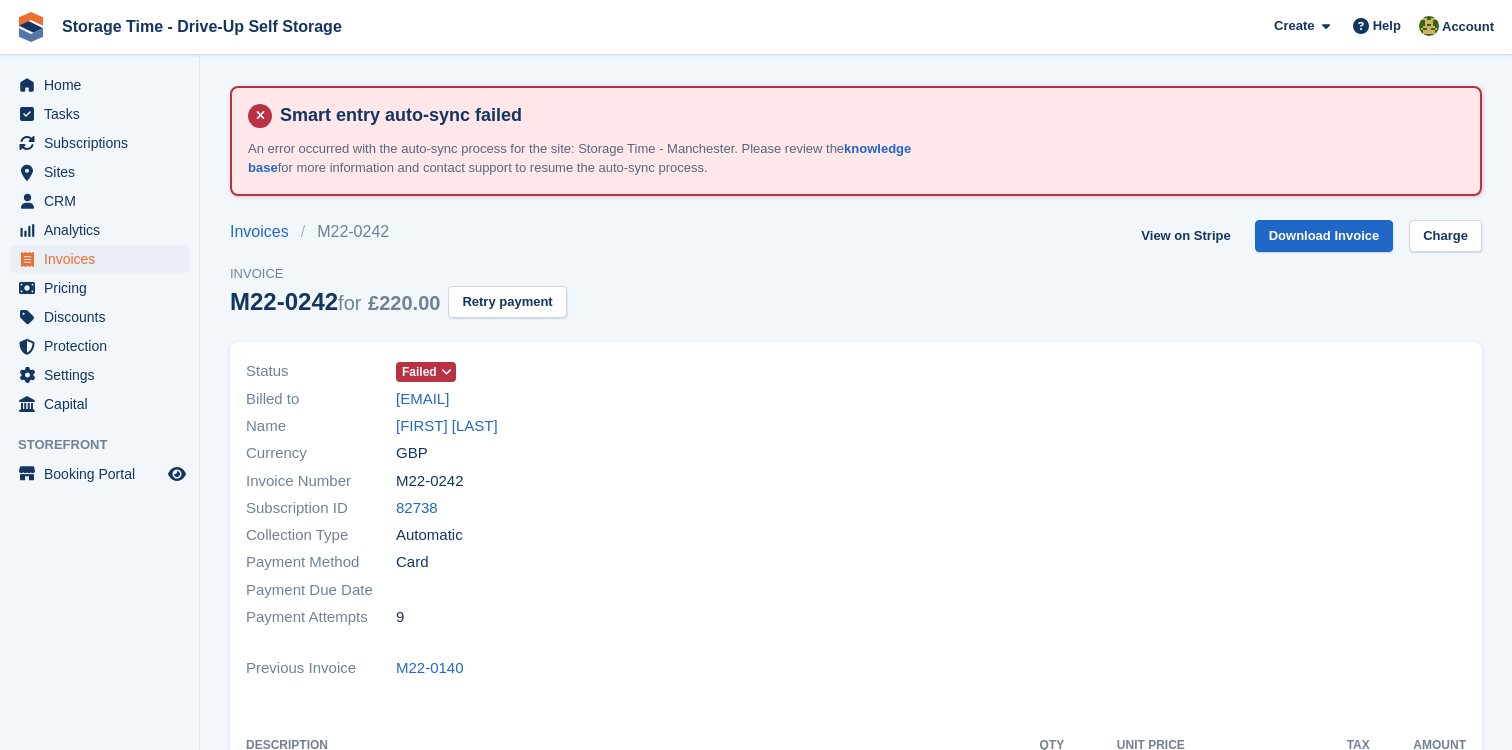 scroll, scrollTop: 0, scrollLeft: 0, axis: both 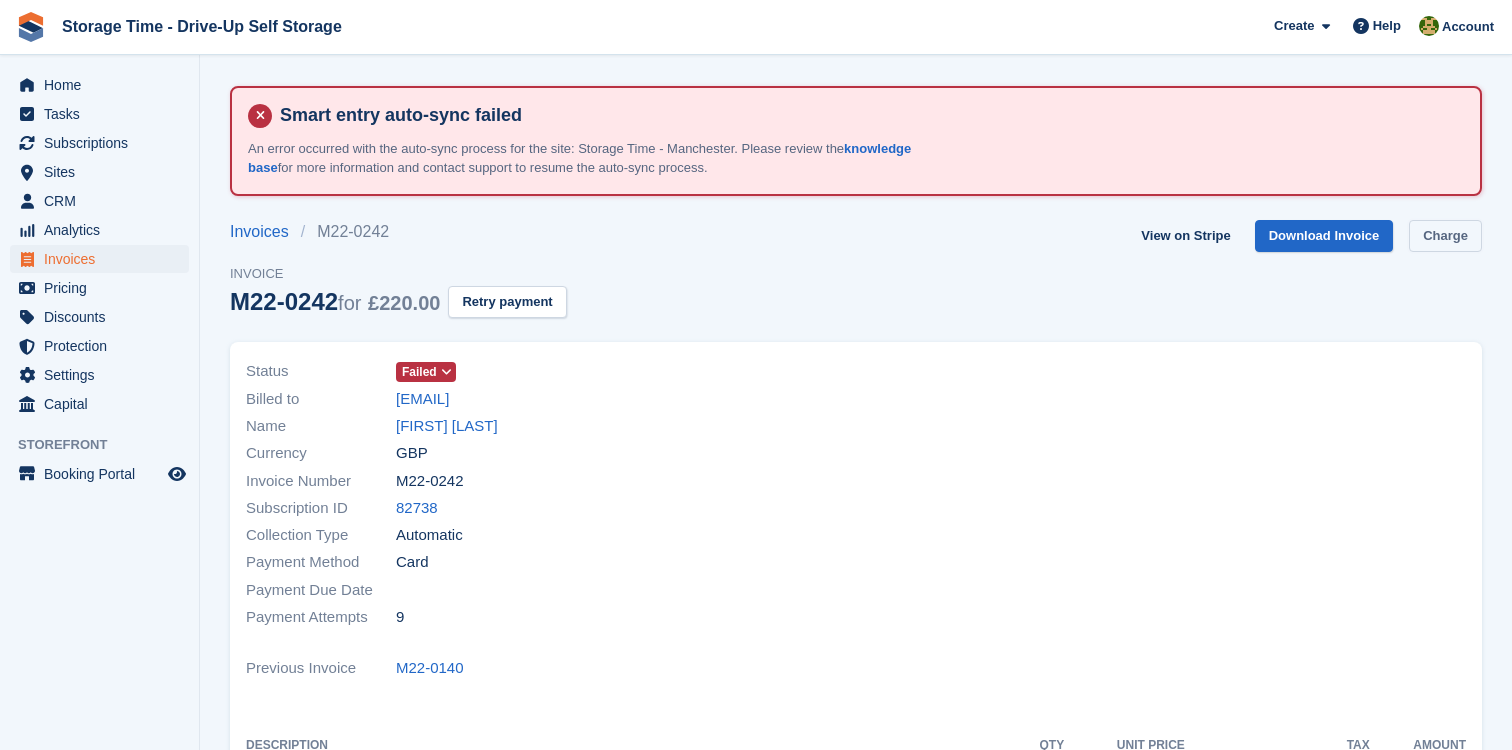 click on "Charge" at bounding box center [1445, 236] 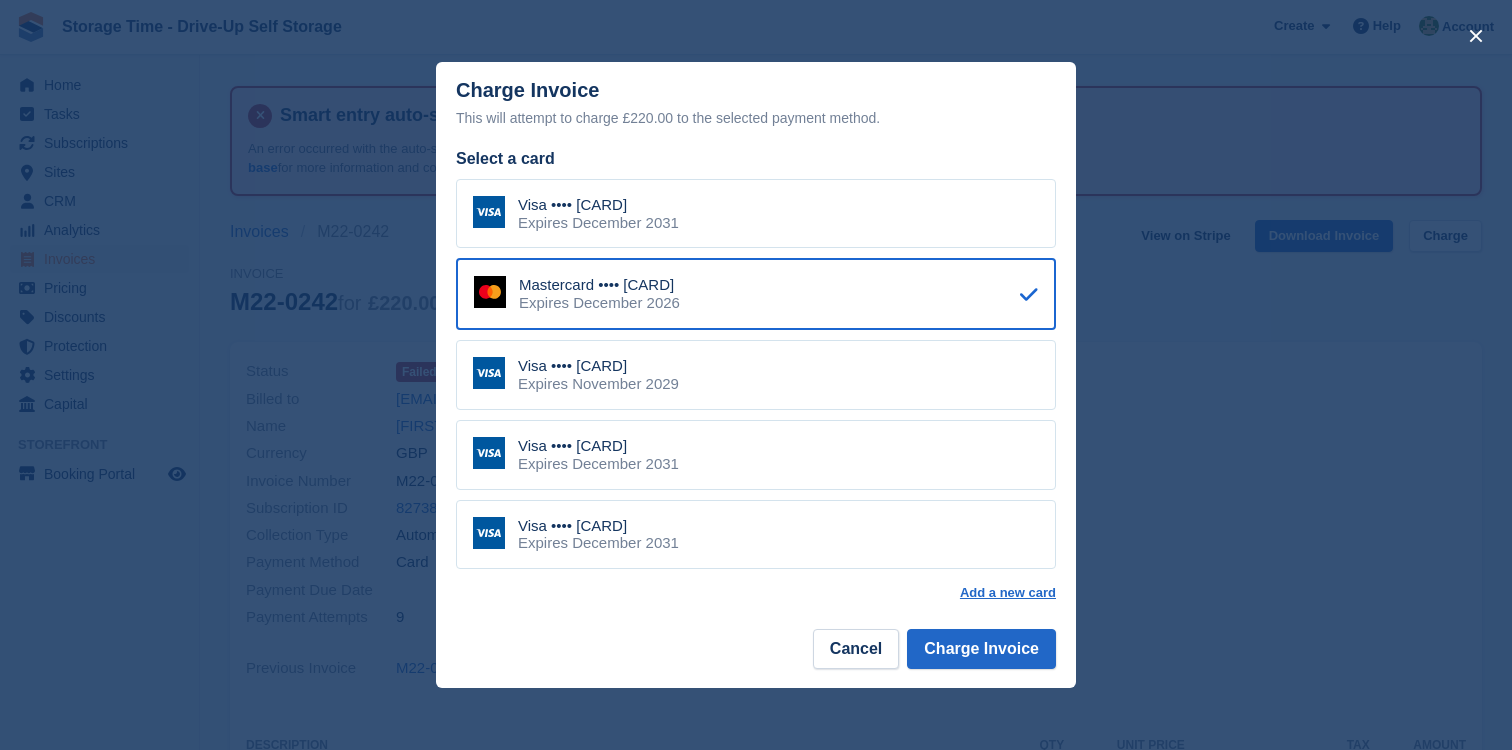 click on "Visa •••• [CARD]
Expires [DATE]" at bounding box center (756, 455) 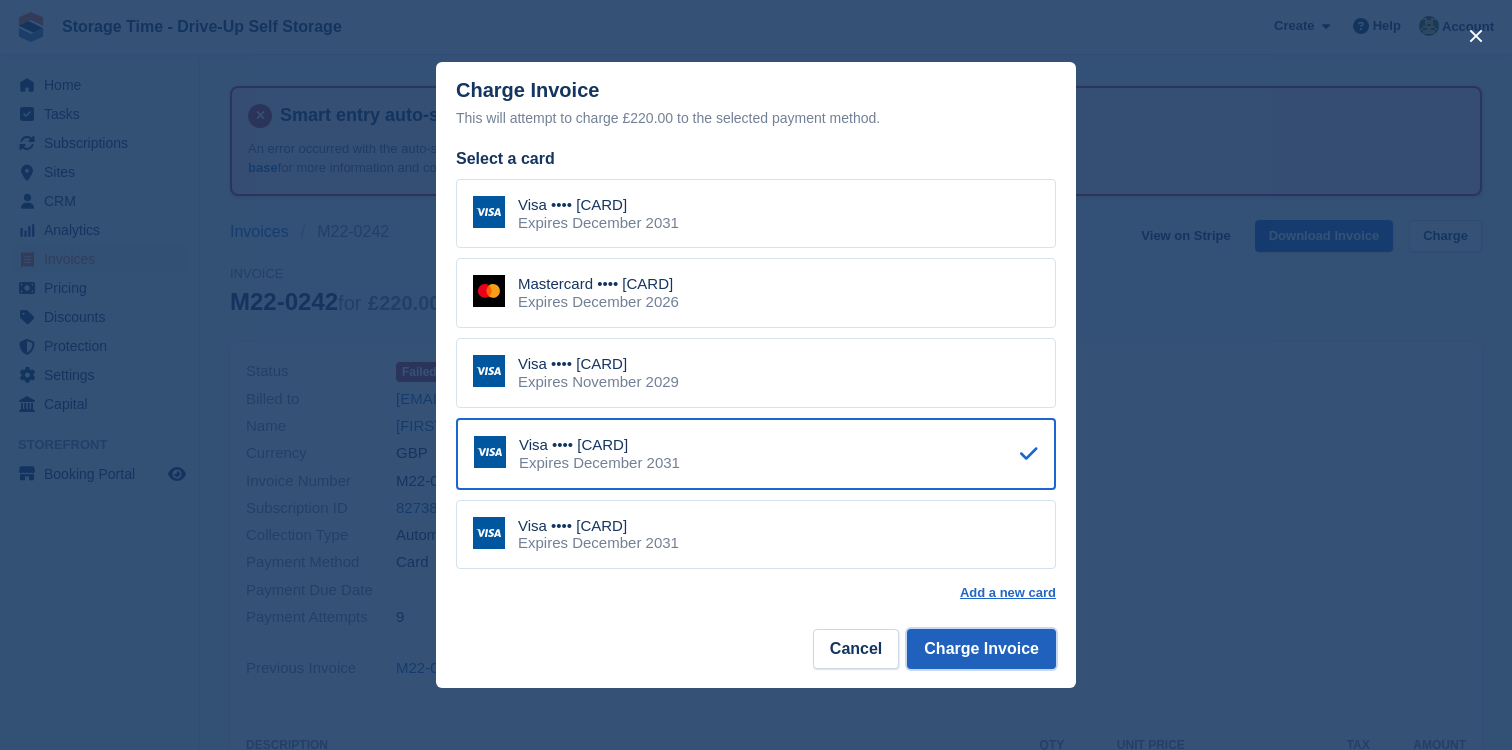 click on "Charge Invoice" at bounding box center (981, 649) 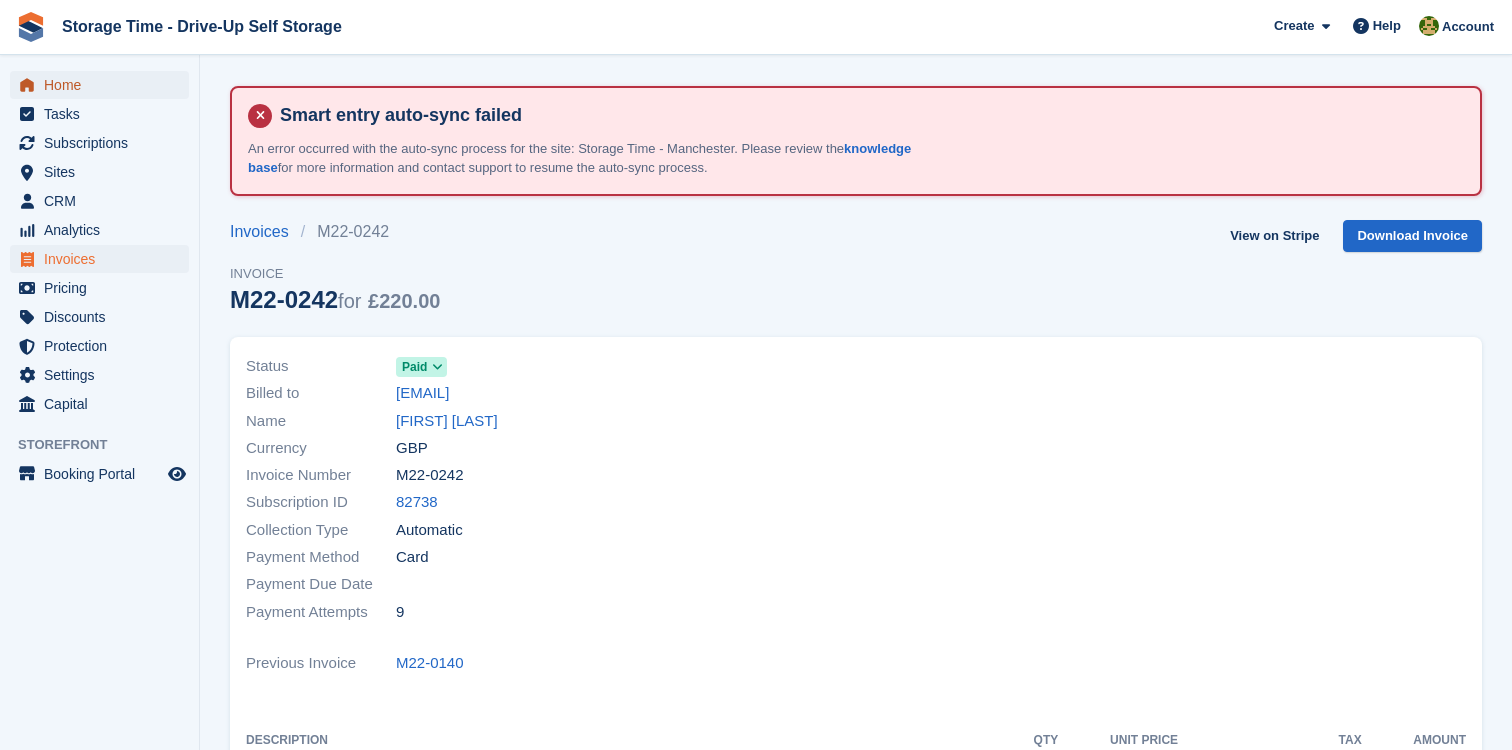 click on "Home" at bounding box center [104, 85] 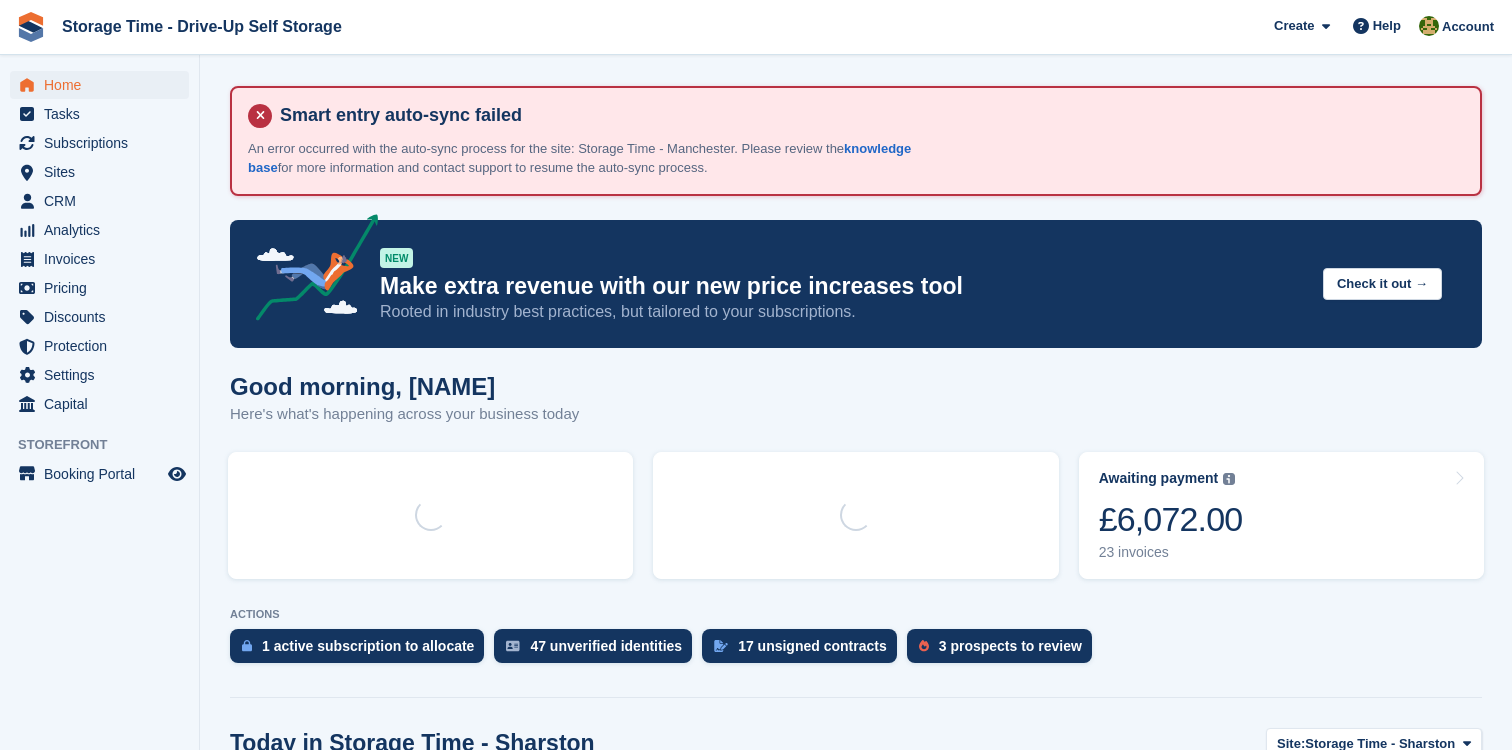 scroll, scrollTop: 0, scrollLeft: 0, axis: both 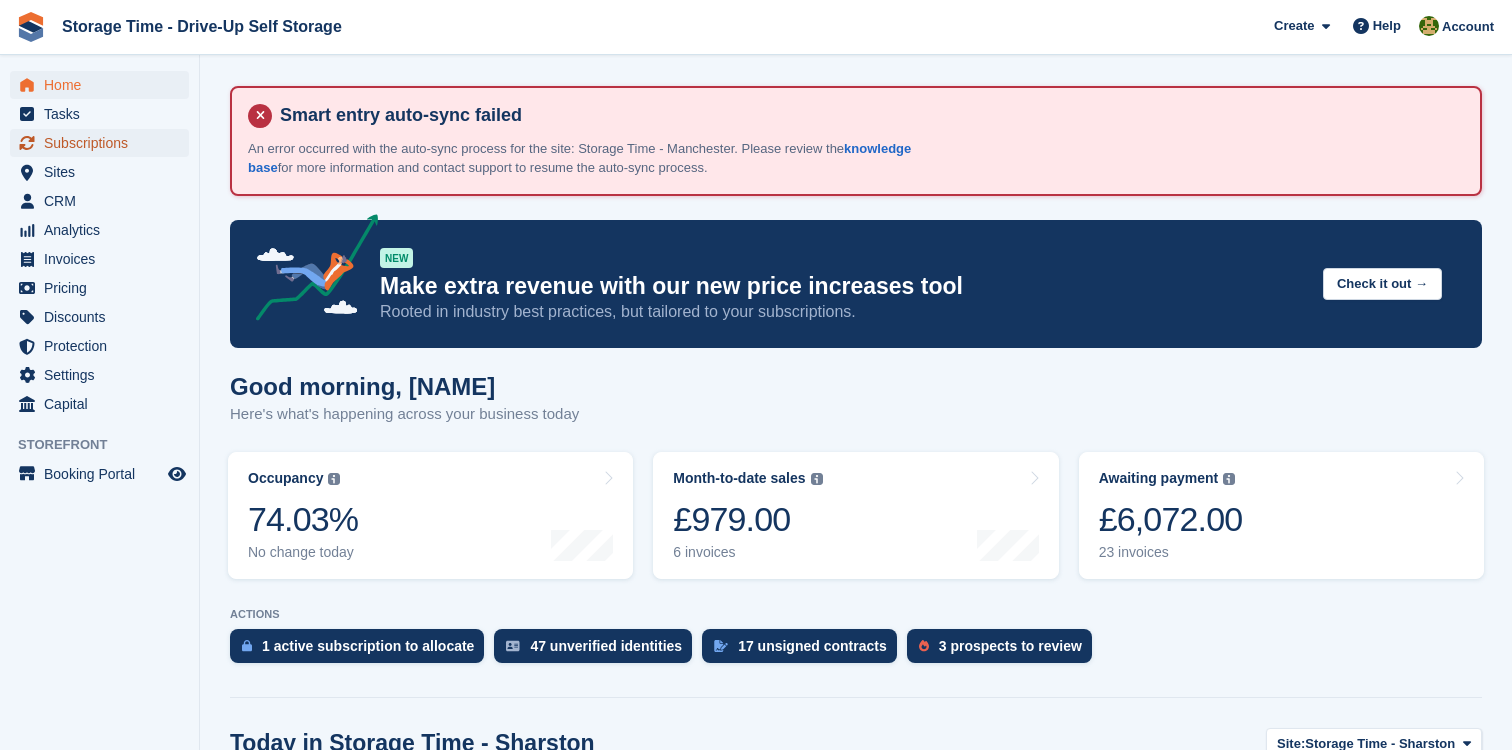 click on "Subscriptions" at bounding box center [104, 143] 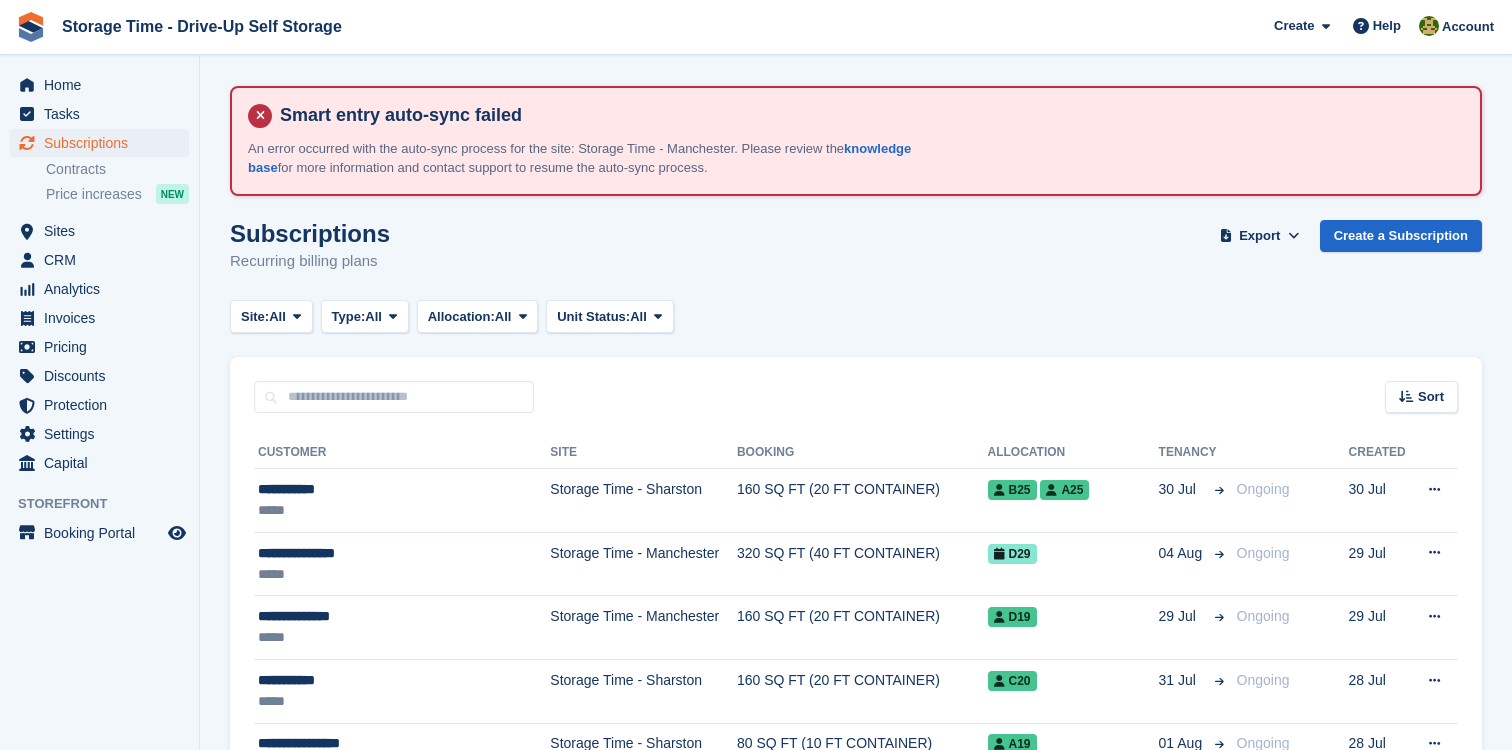 scroll, scrollTop: 0, scrollLeft: 0, axis: both 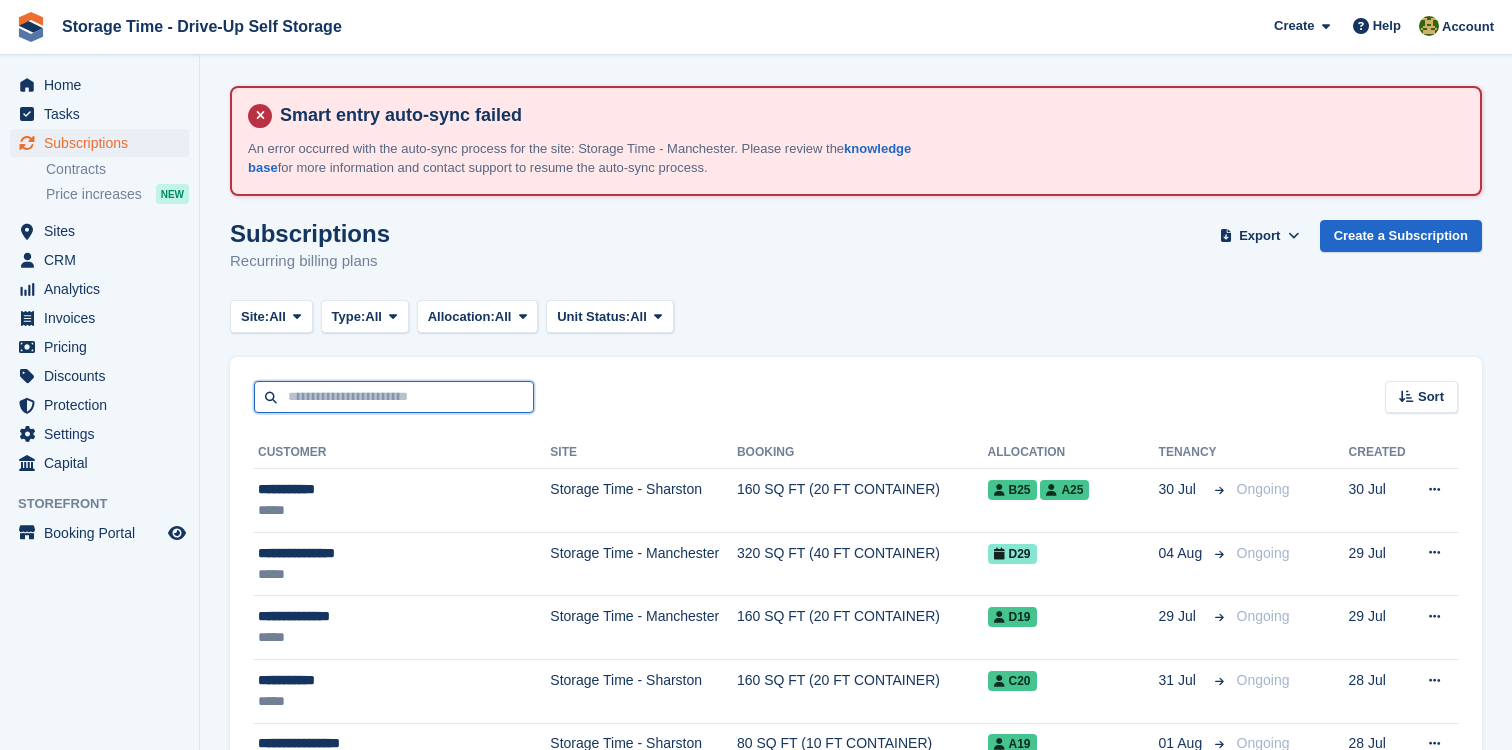 click at bounding box center [394, 397] 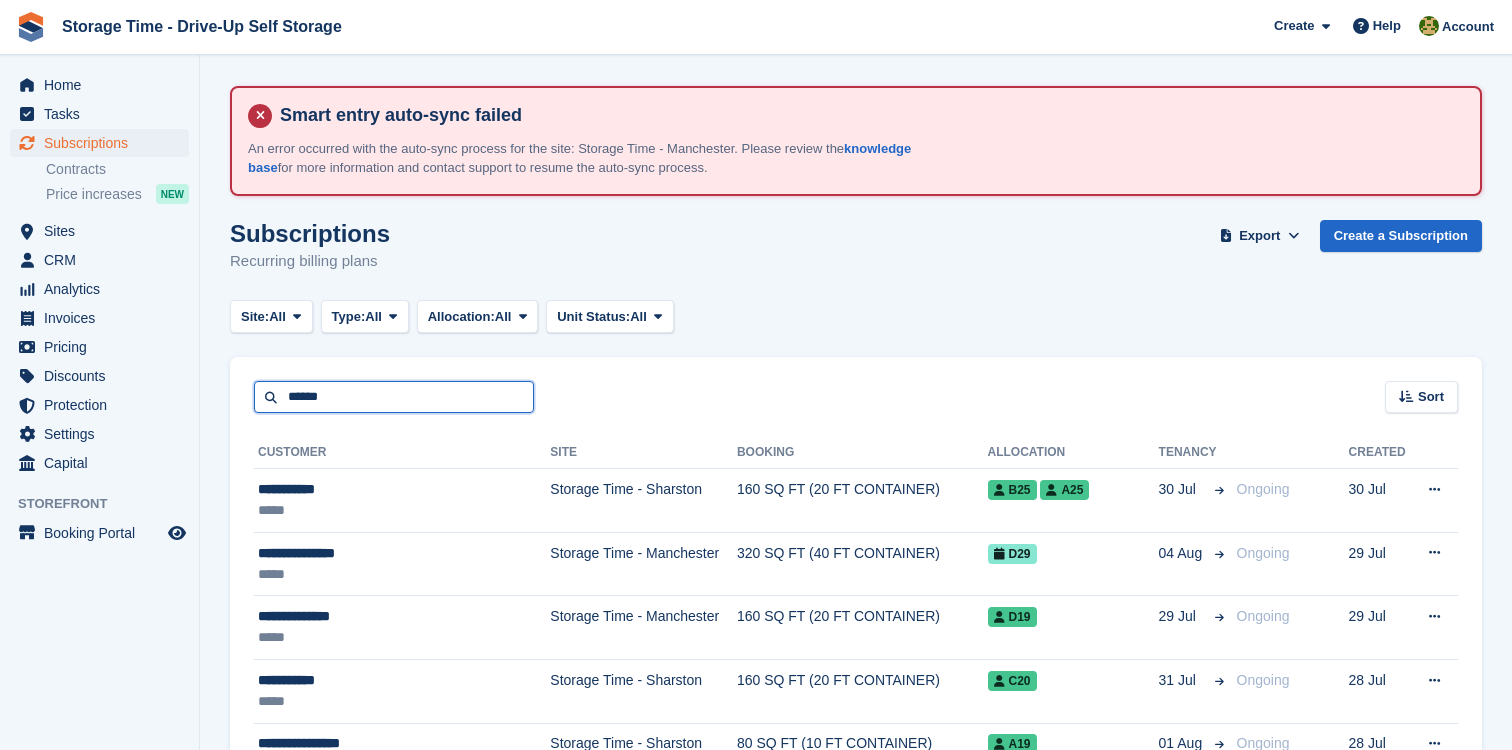 type on "******" 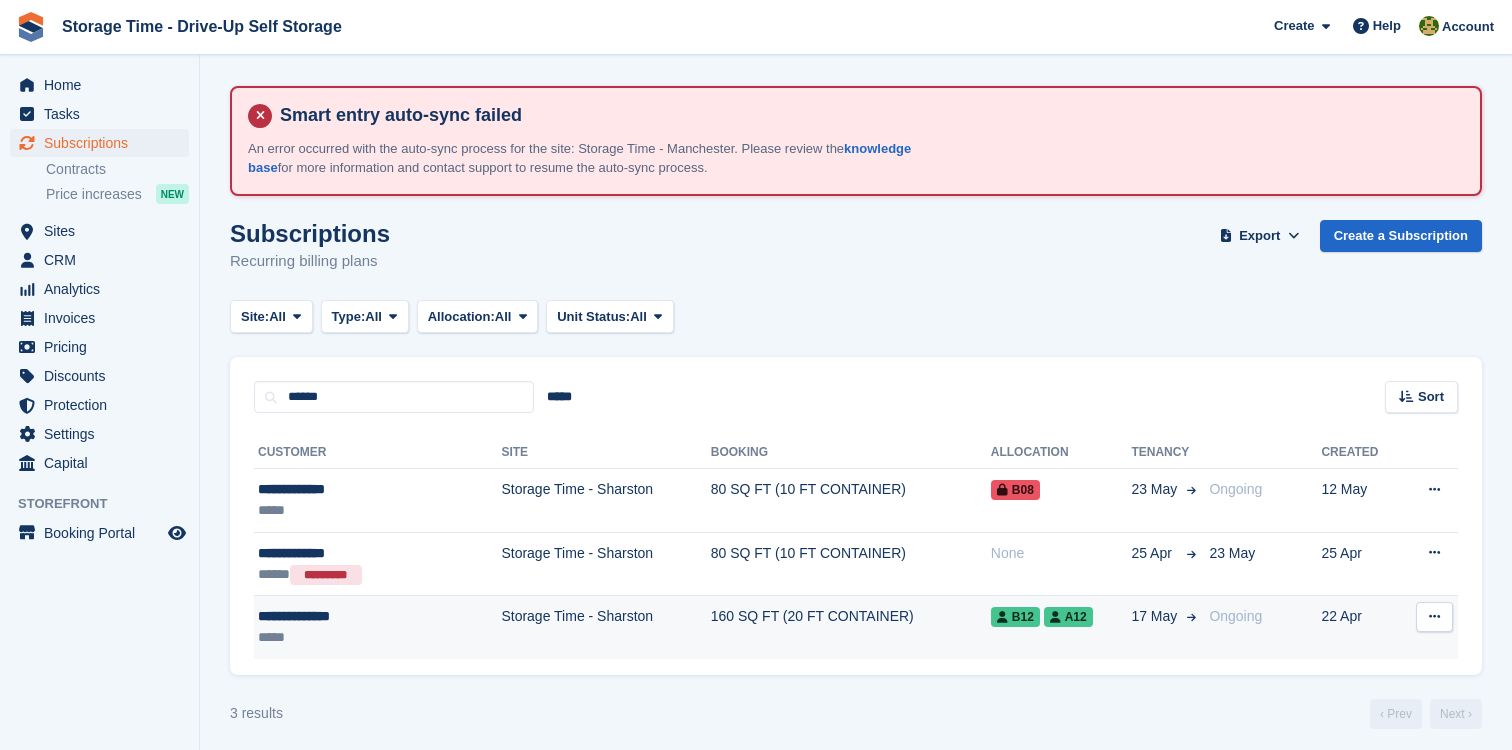 click on "Storage Time - Sharston" at bounding box center [605, 627] 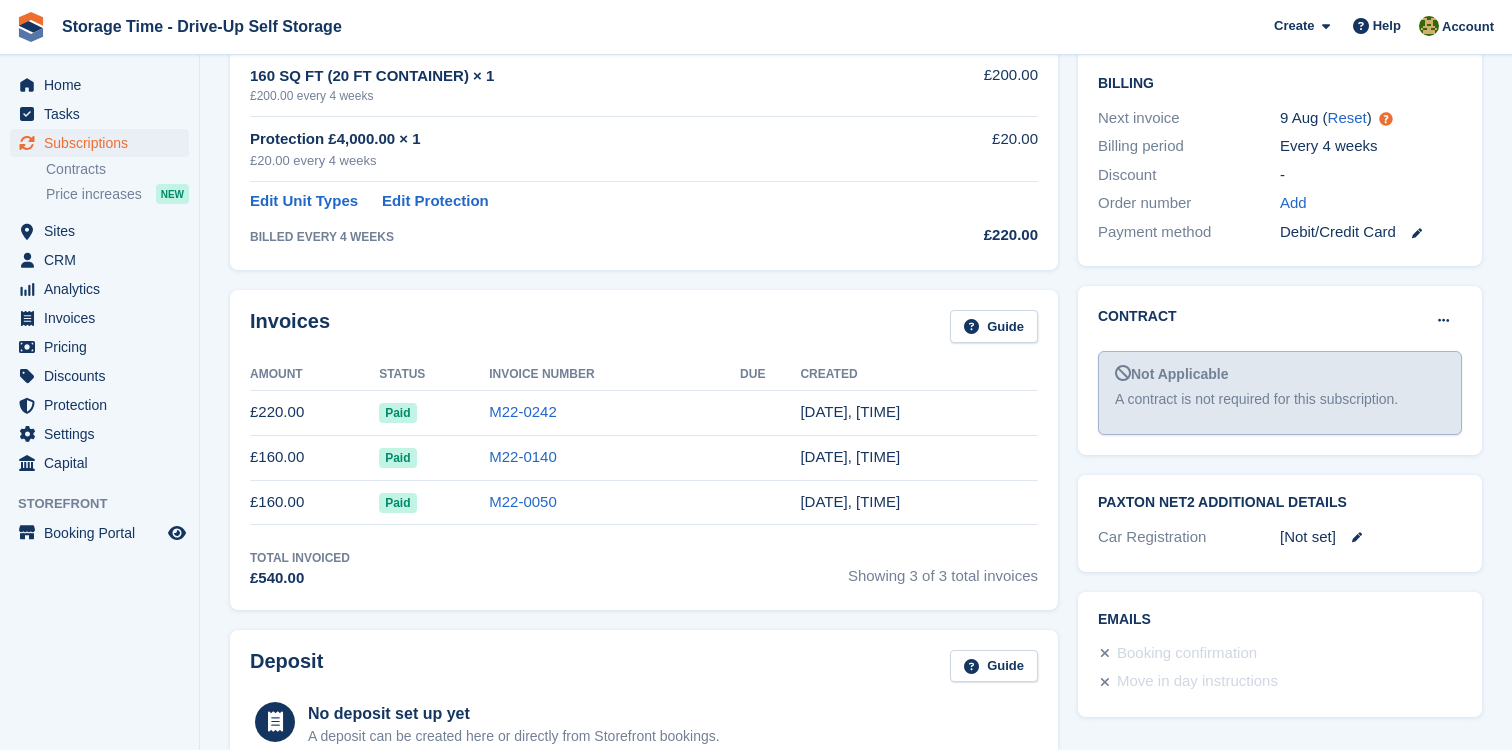 scroll, scrollTop: 612, scrollLeft: 0, axis: vertical 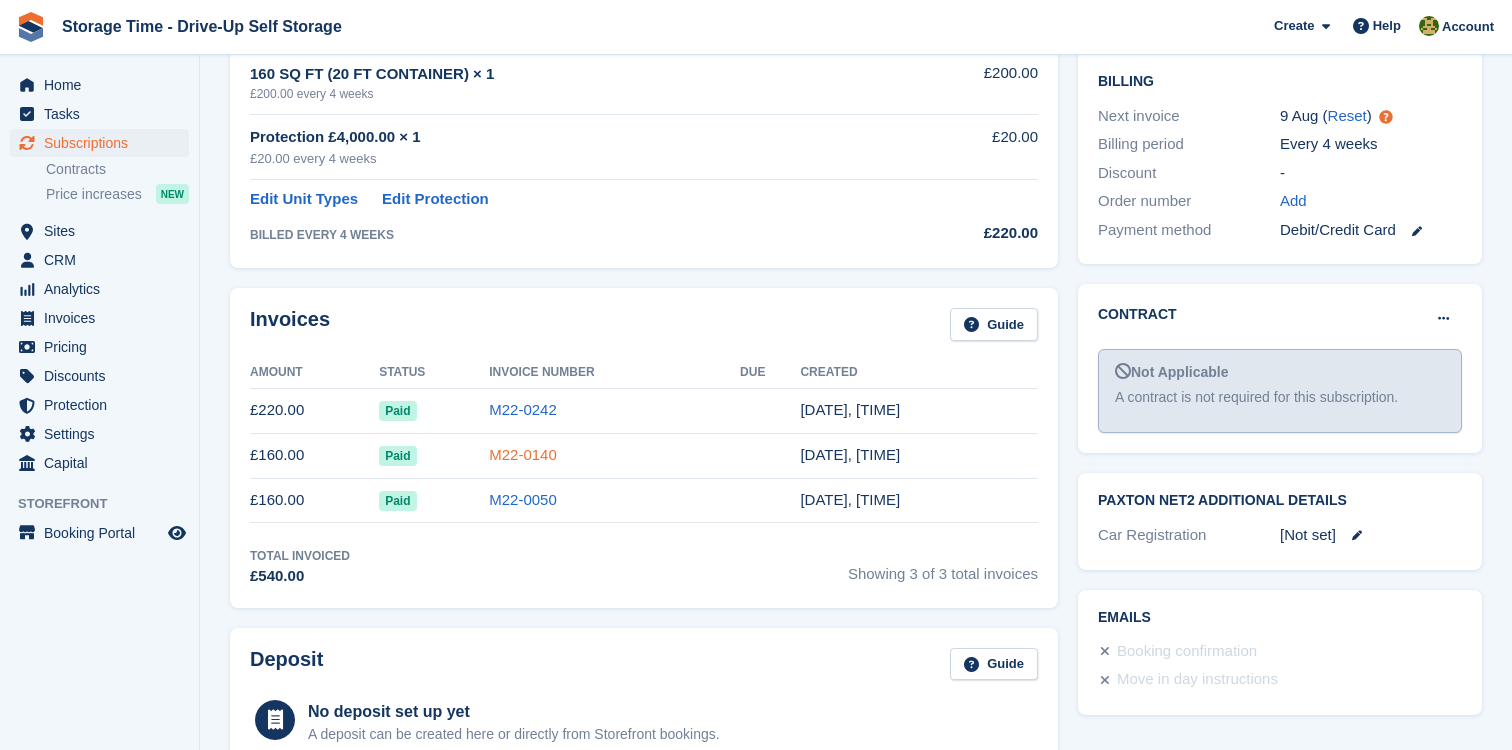 click on "M22-0140" at bounding box center (523, 454) 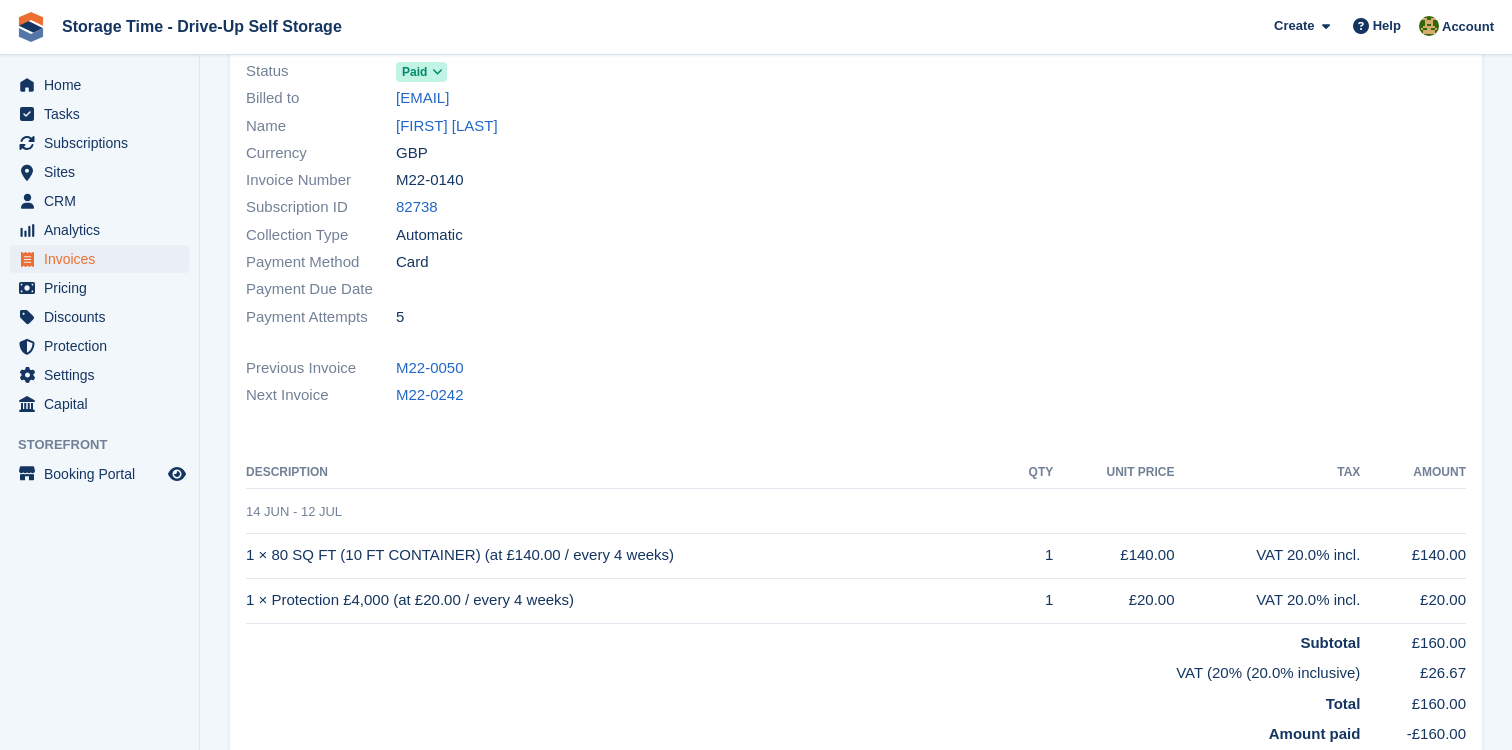 scroll, scrollTop: 328, scrollLeft: 0, axis: vertical 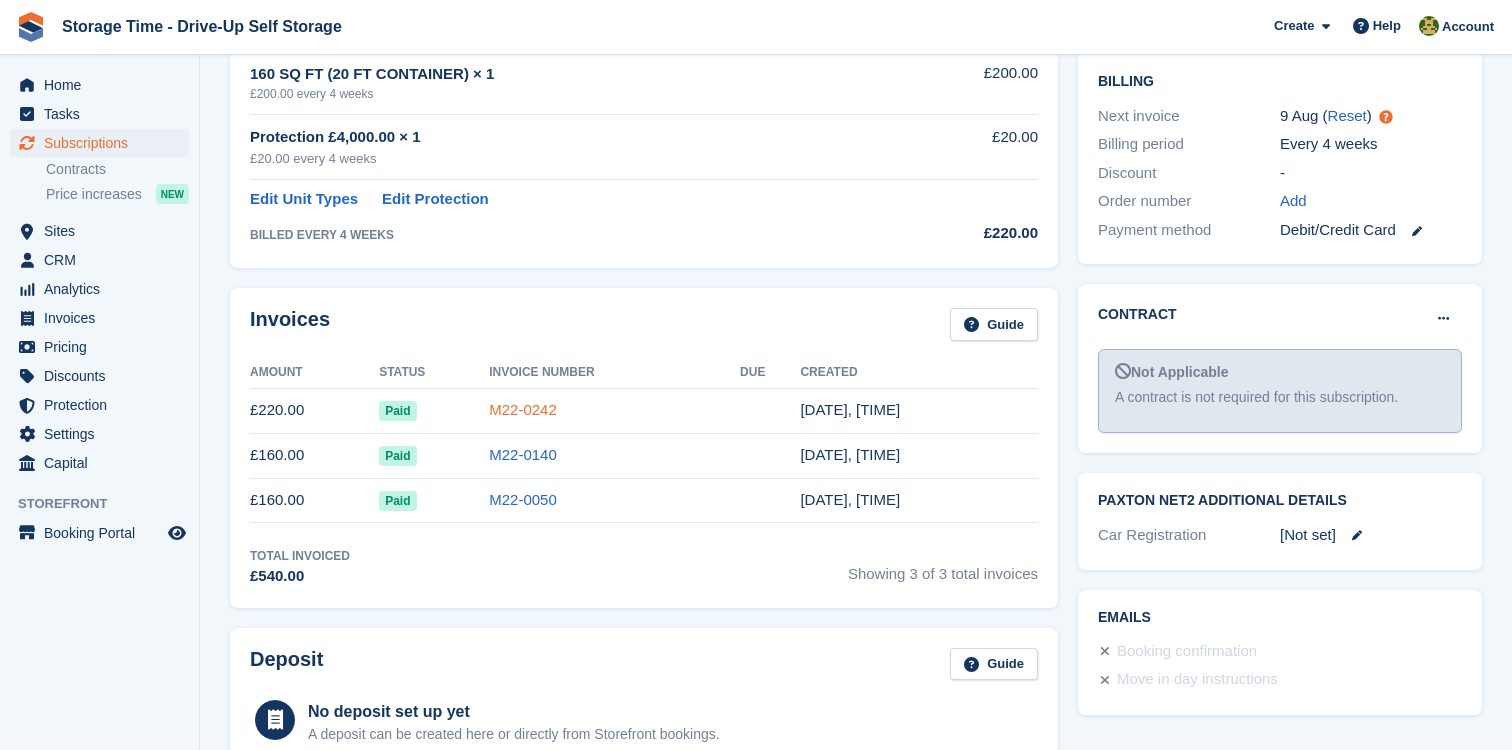 click on "M22-0242" at bounding box center [523, 409] 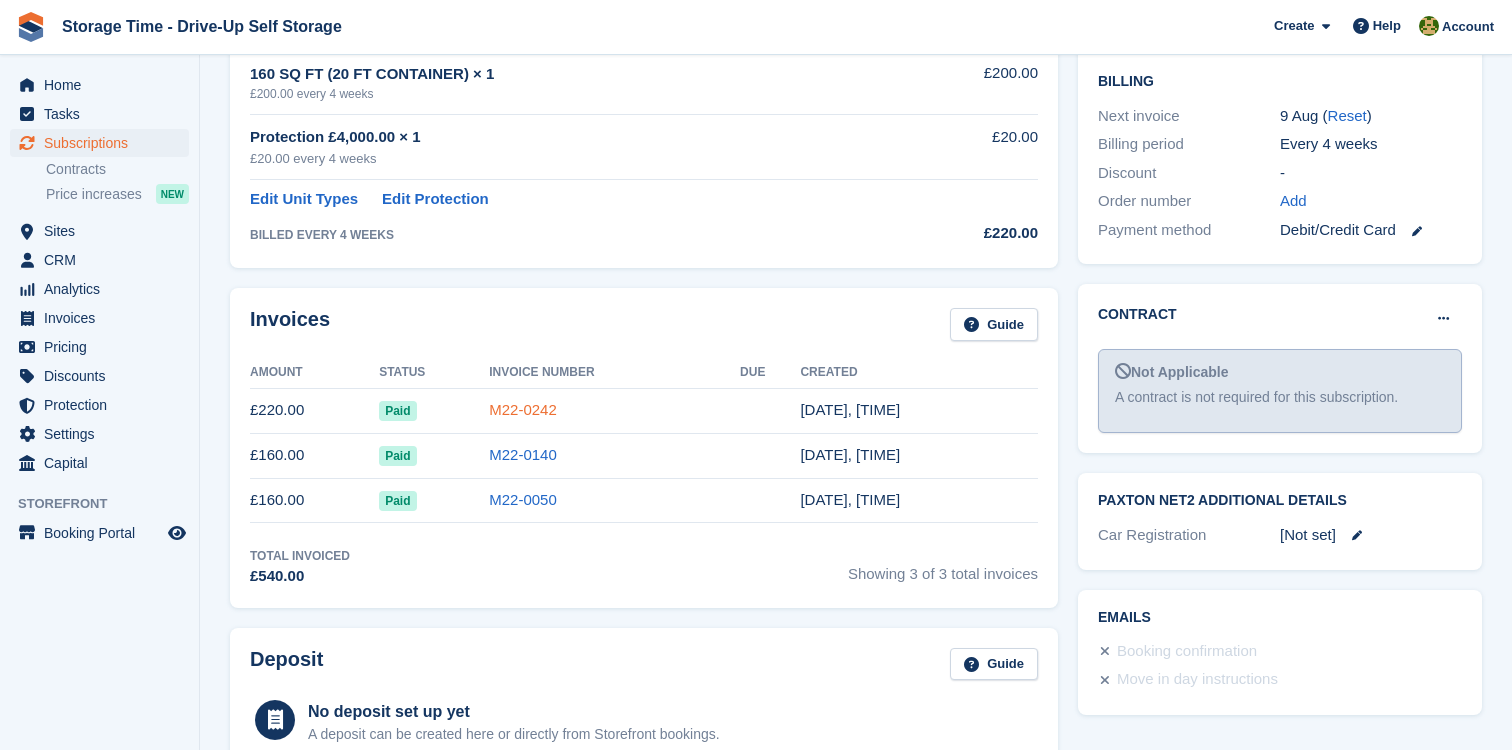 scroll, scrollTop: 0, scrollLeft: 0, axis: both 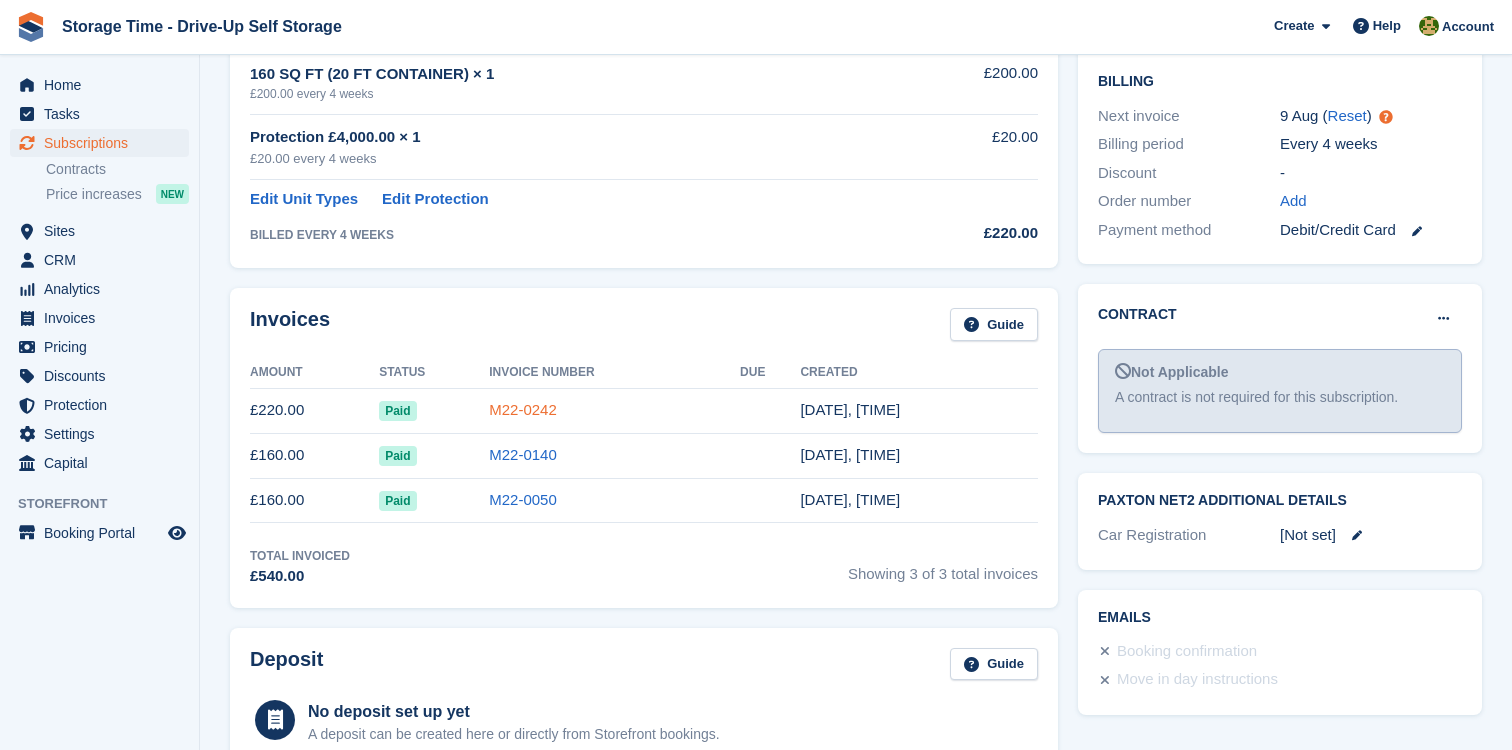 click on "M22-0242" at bounding box center [523, 409] 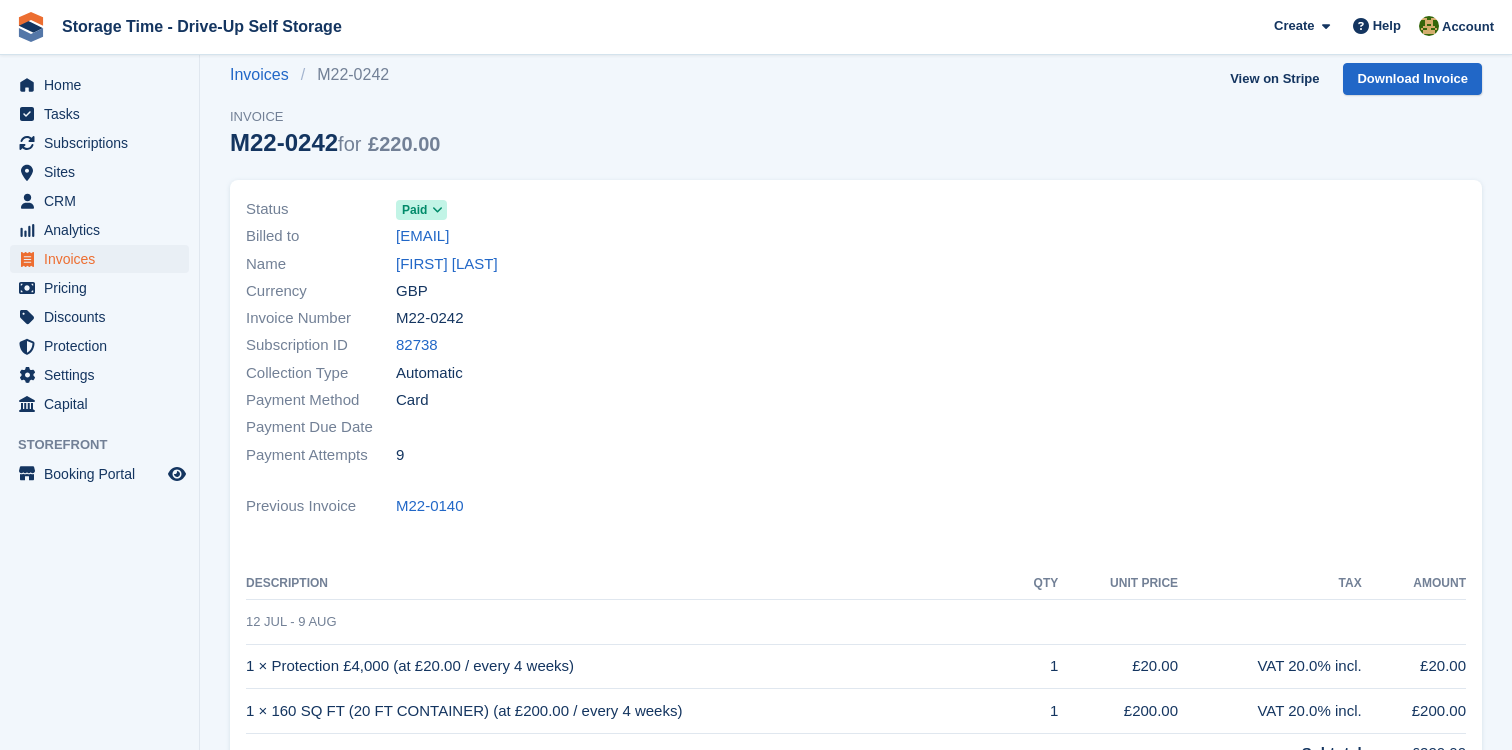 scroll, scrollTop: 162, scrollLeft: 0, axis: vertical 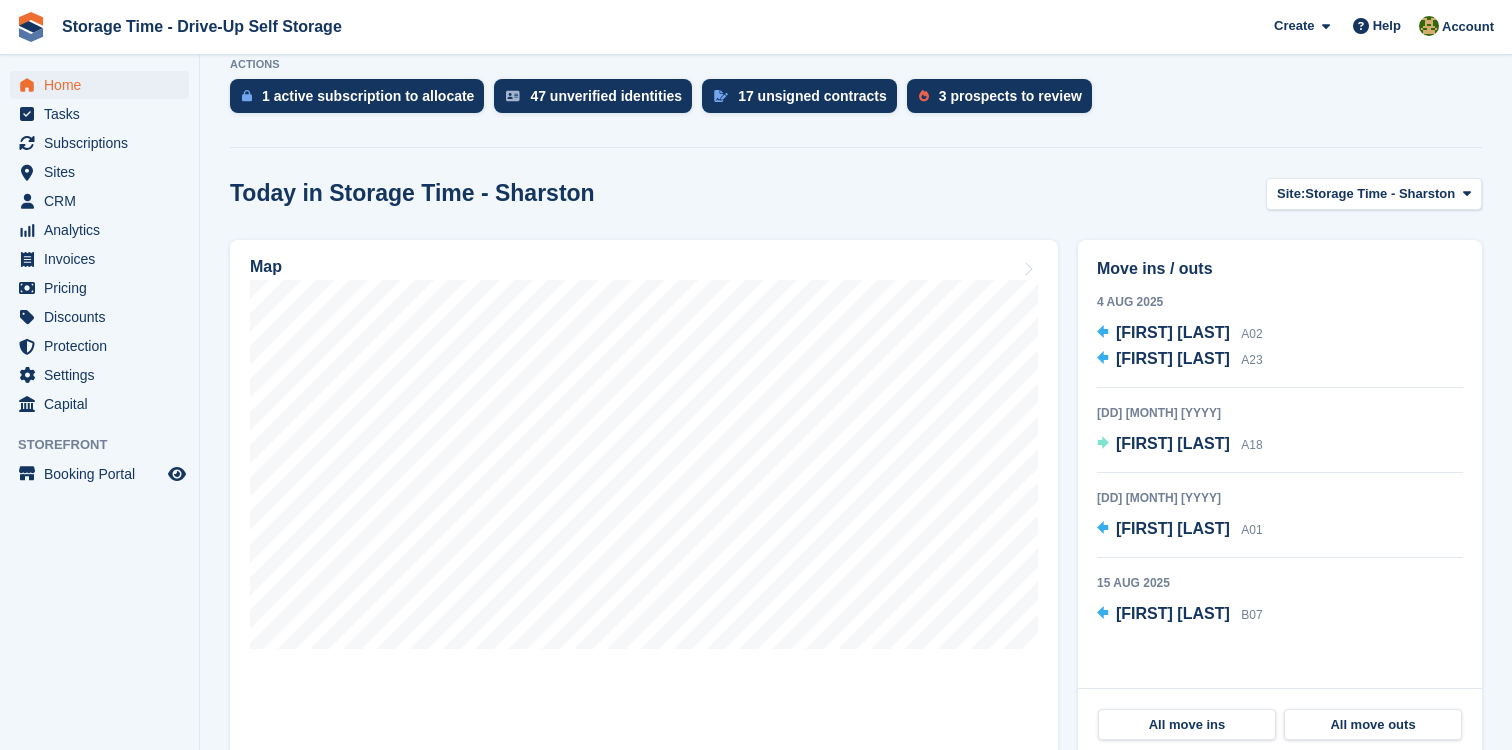 click on "Map" at bounding box center (644, 500) 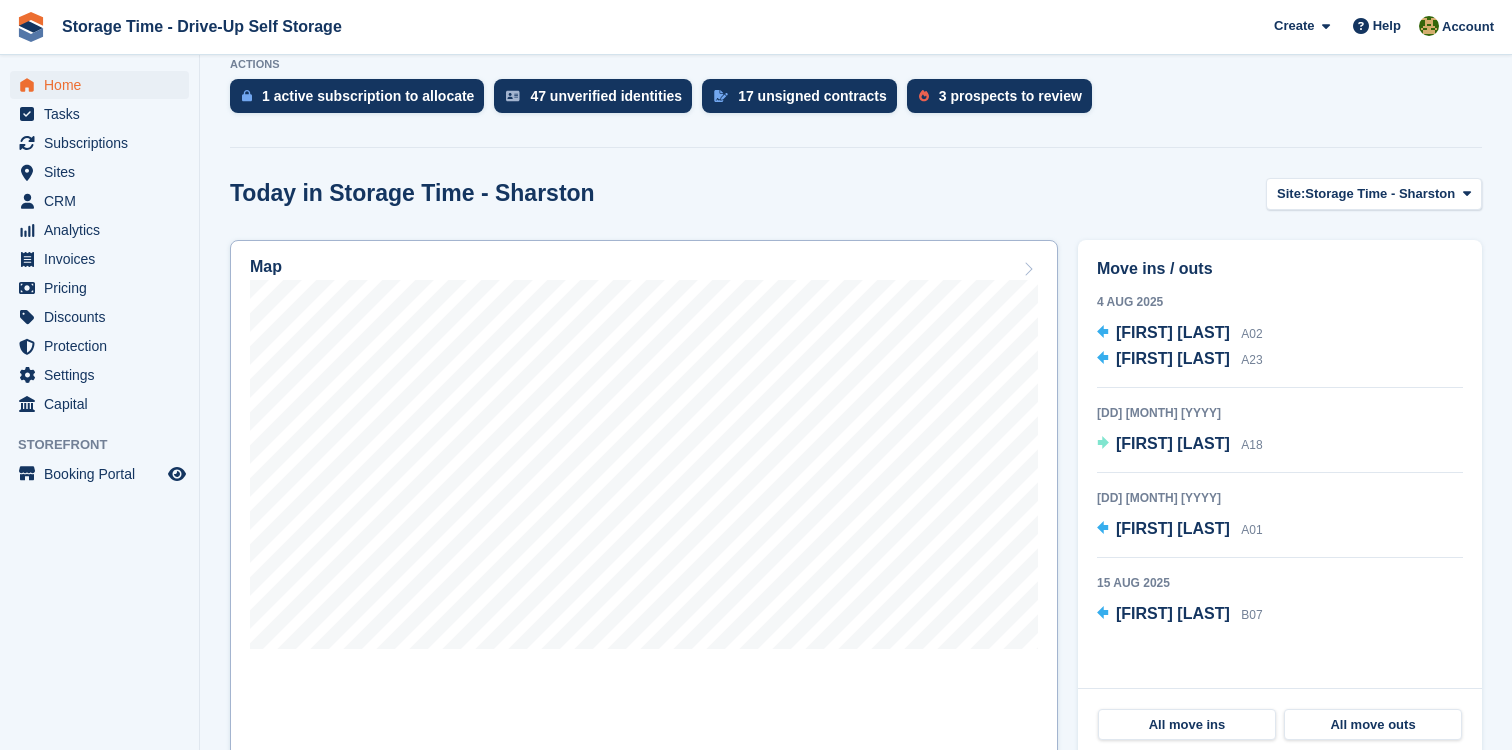 click at bounding box center [1028, 269] 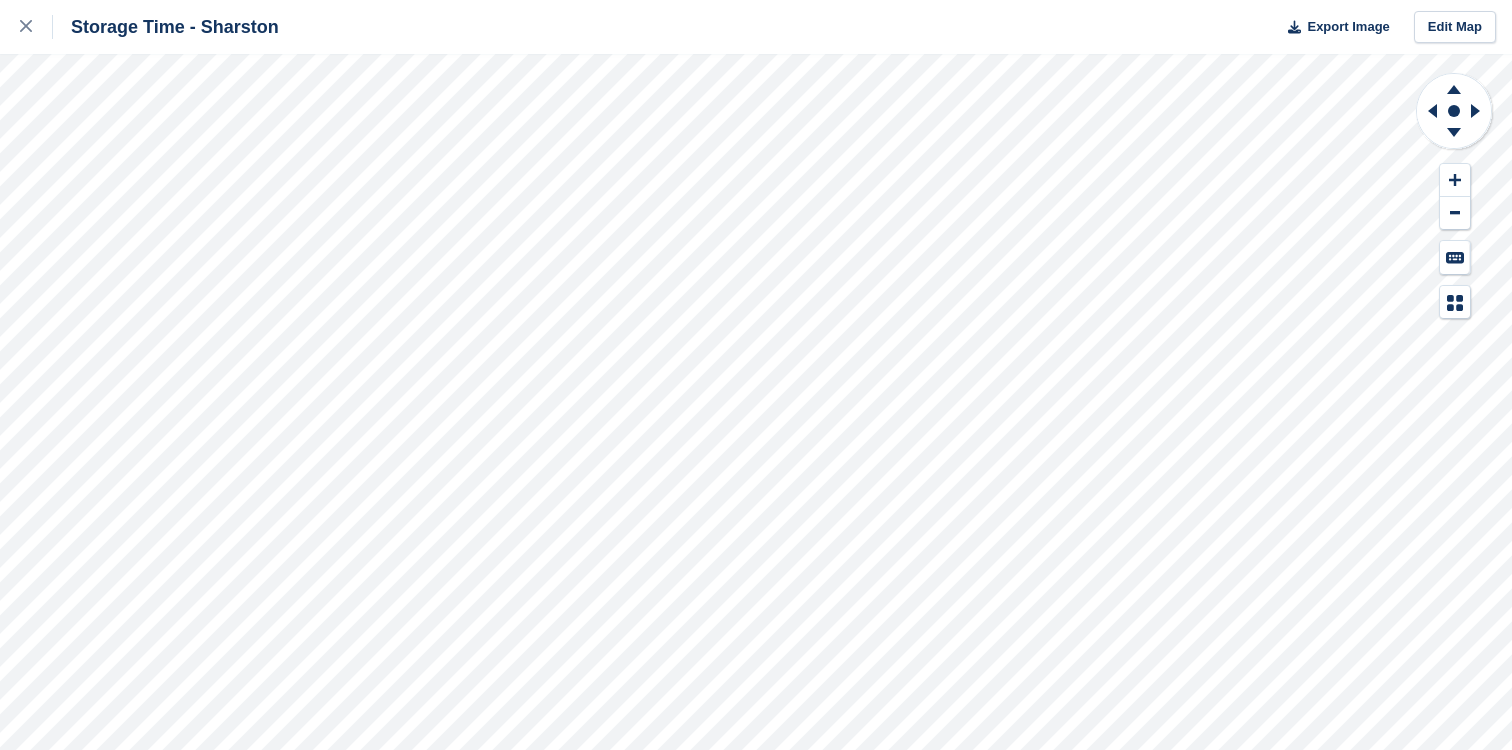 scroll, scrollTop: 0, scrollLeft: 0, axis: both 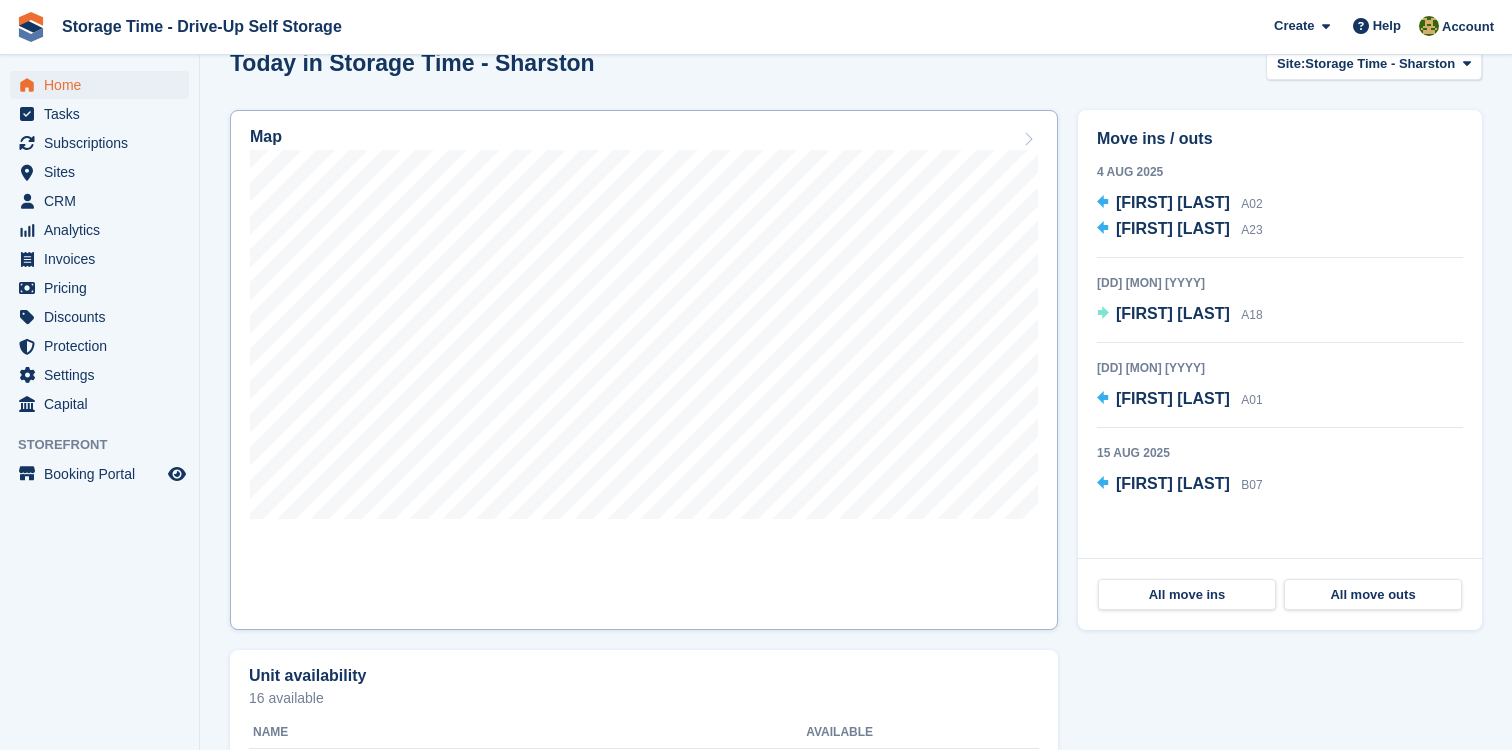 click on "Map" at bounding box center [644, 139] 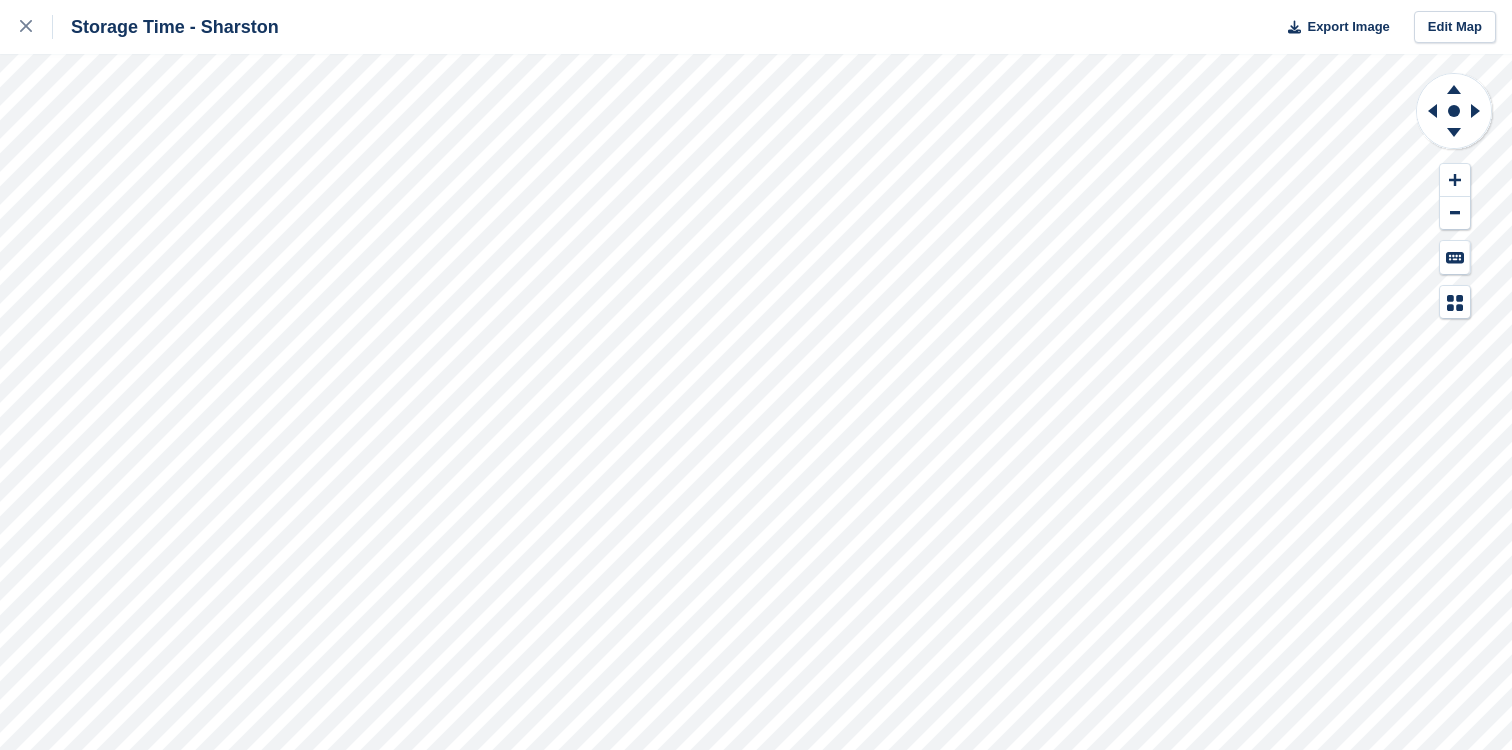 scroll, scrollTop: 0, scrollLeft: 0, axis: both 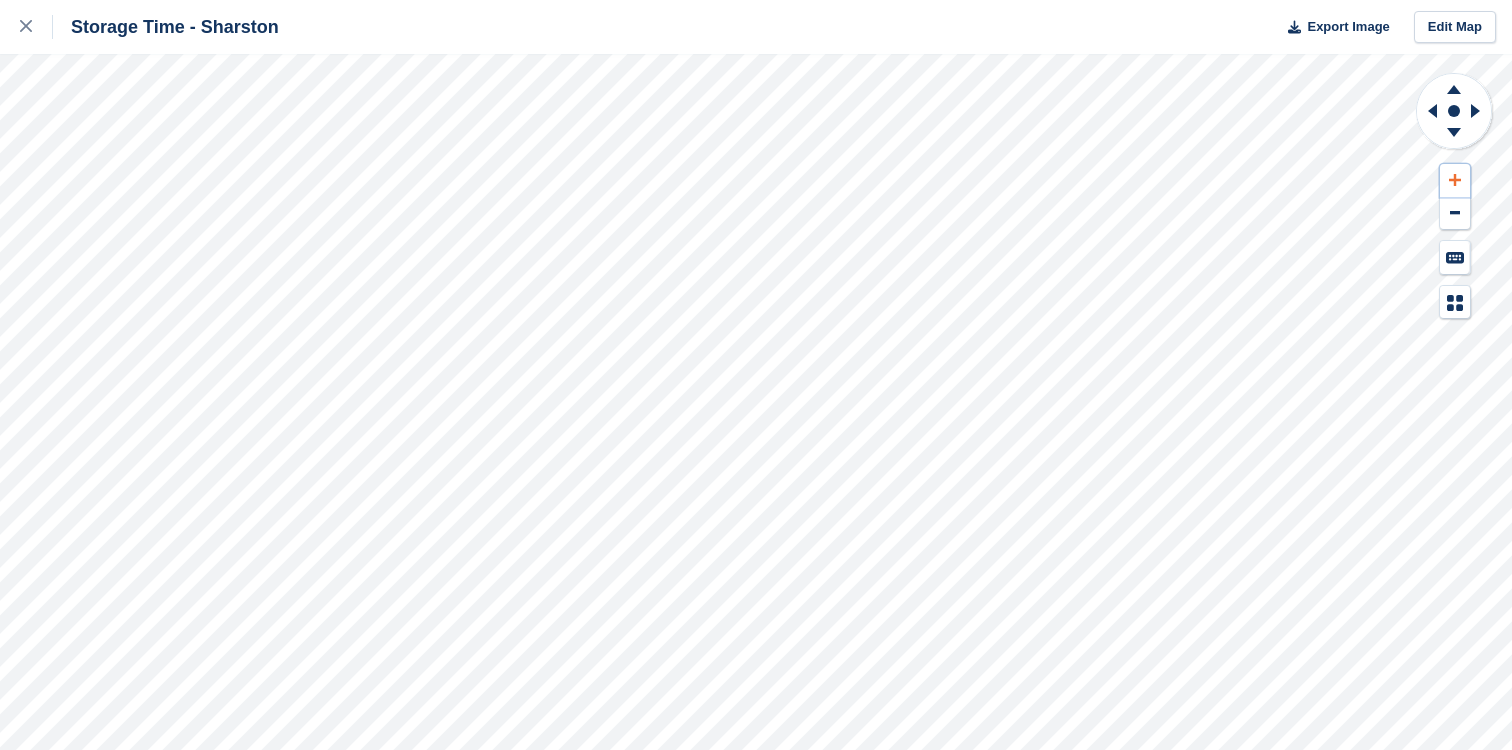 click 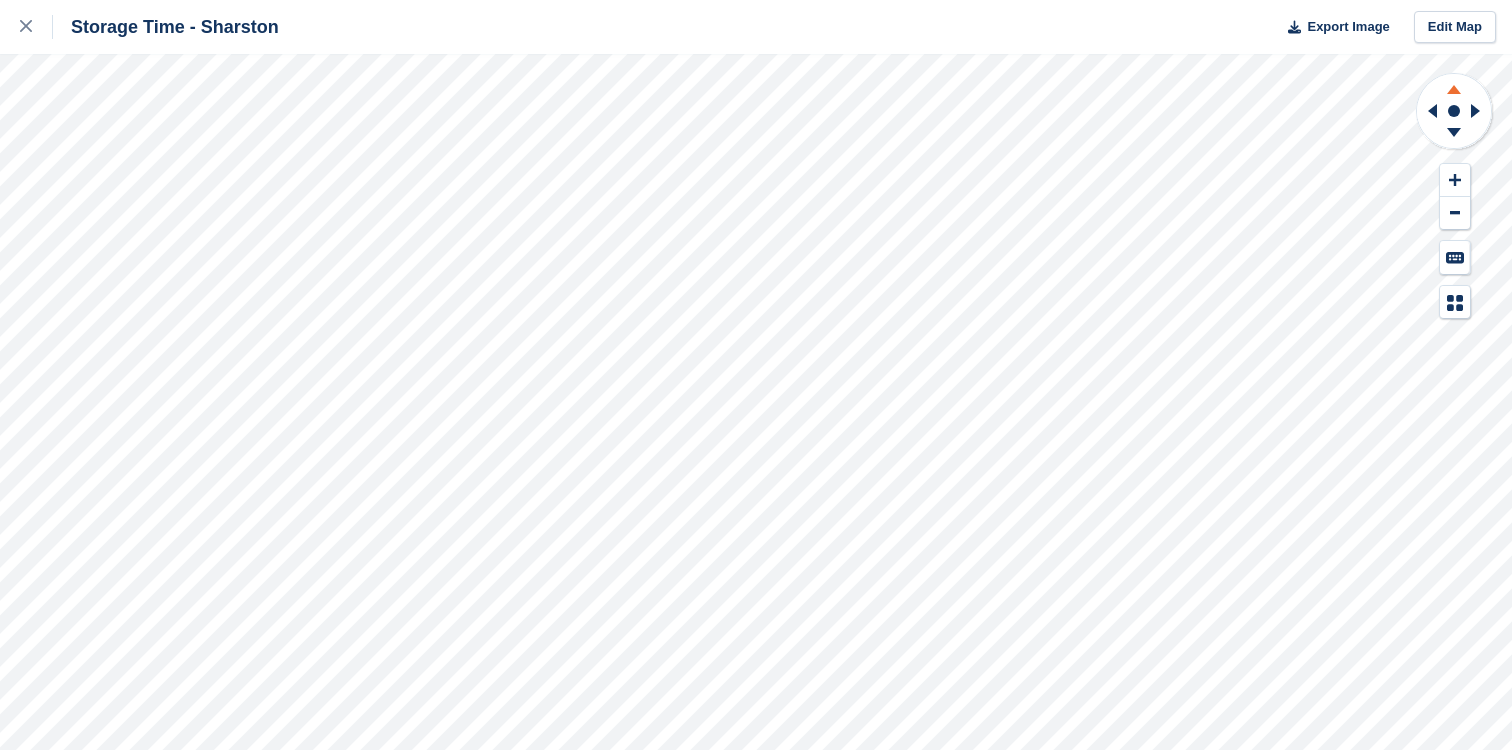 click 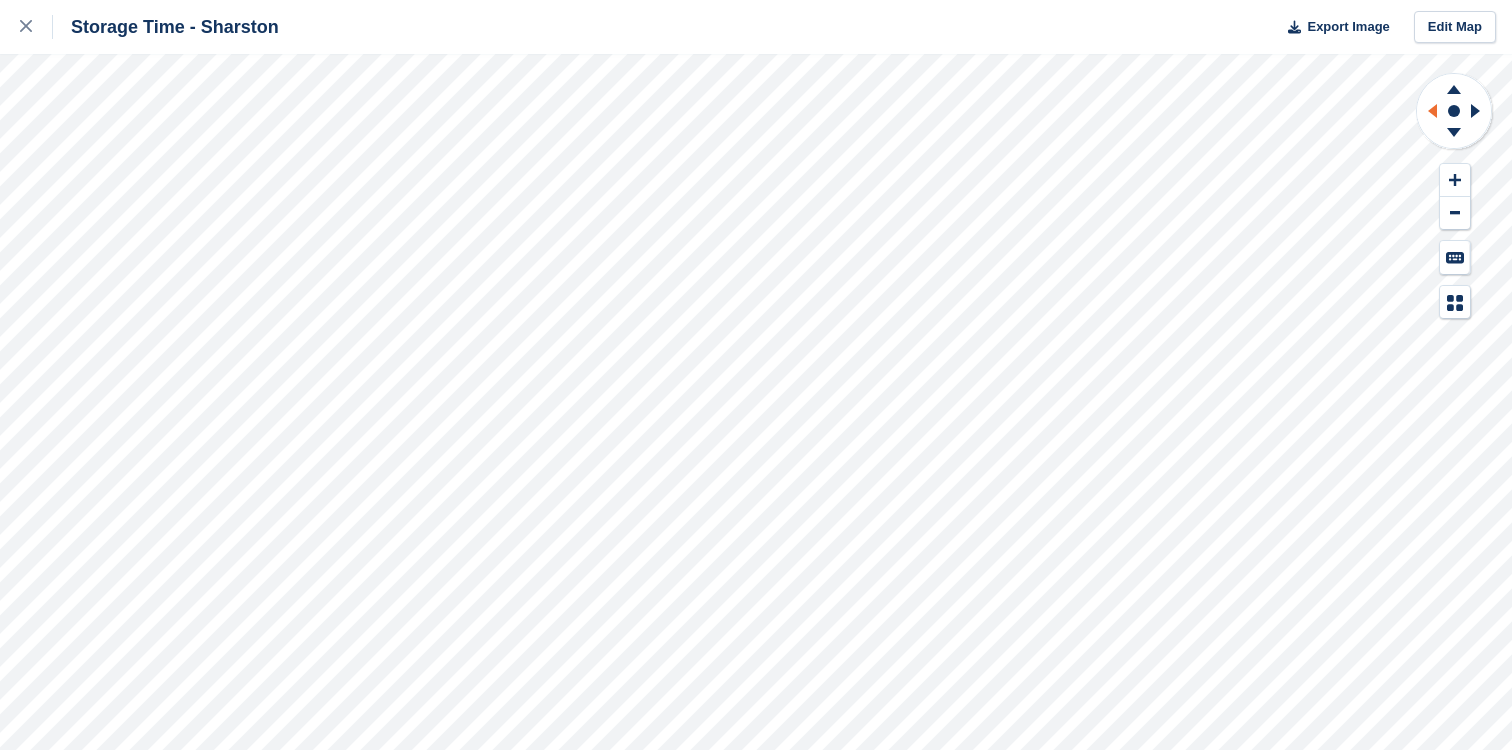 click 